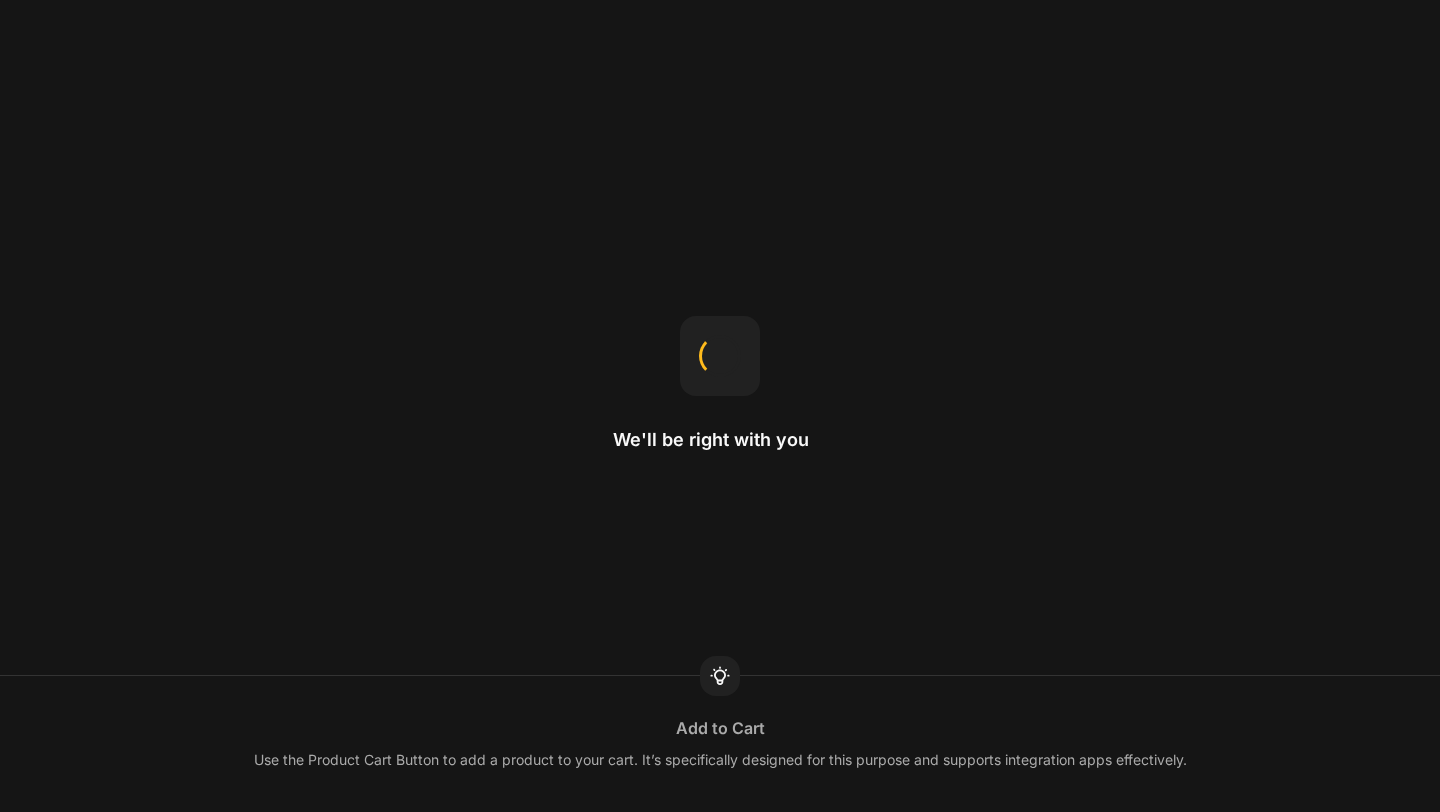 scroll, scrollTop: 0, scrollLeft: 0, axis: both 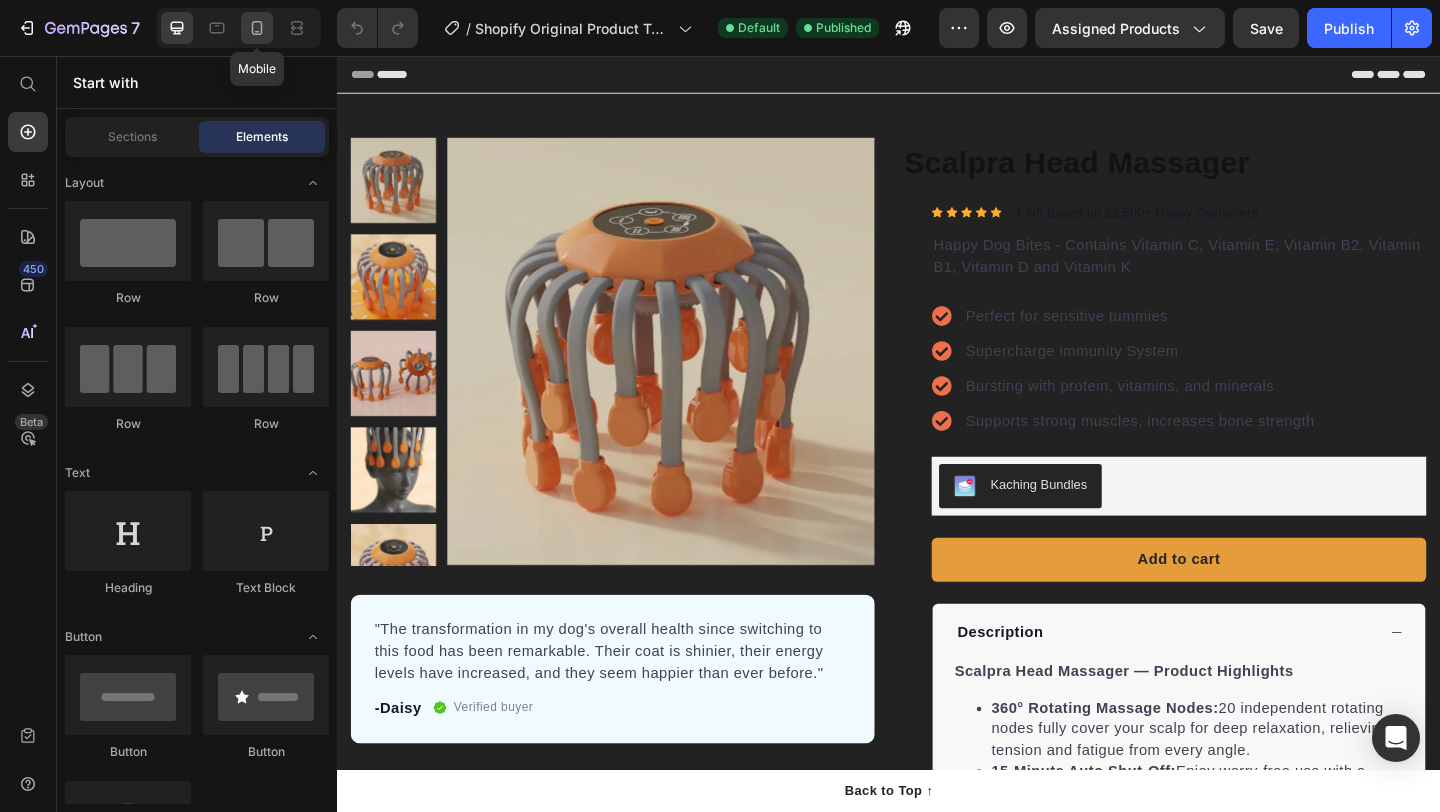 click 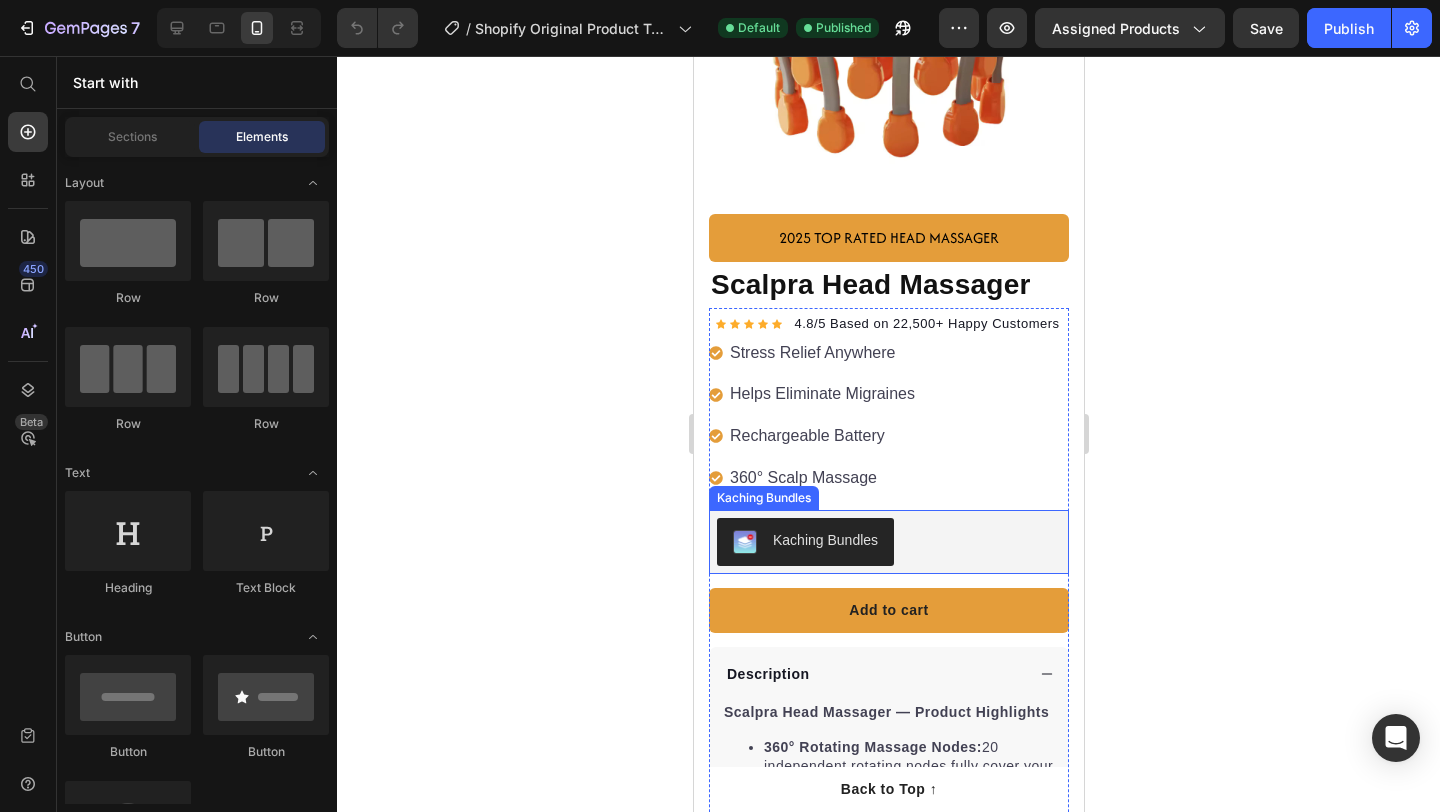scroll, scrollTop: 0, scrollLeft: 0, axis: both 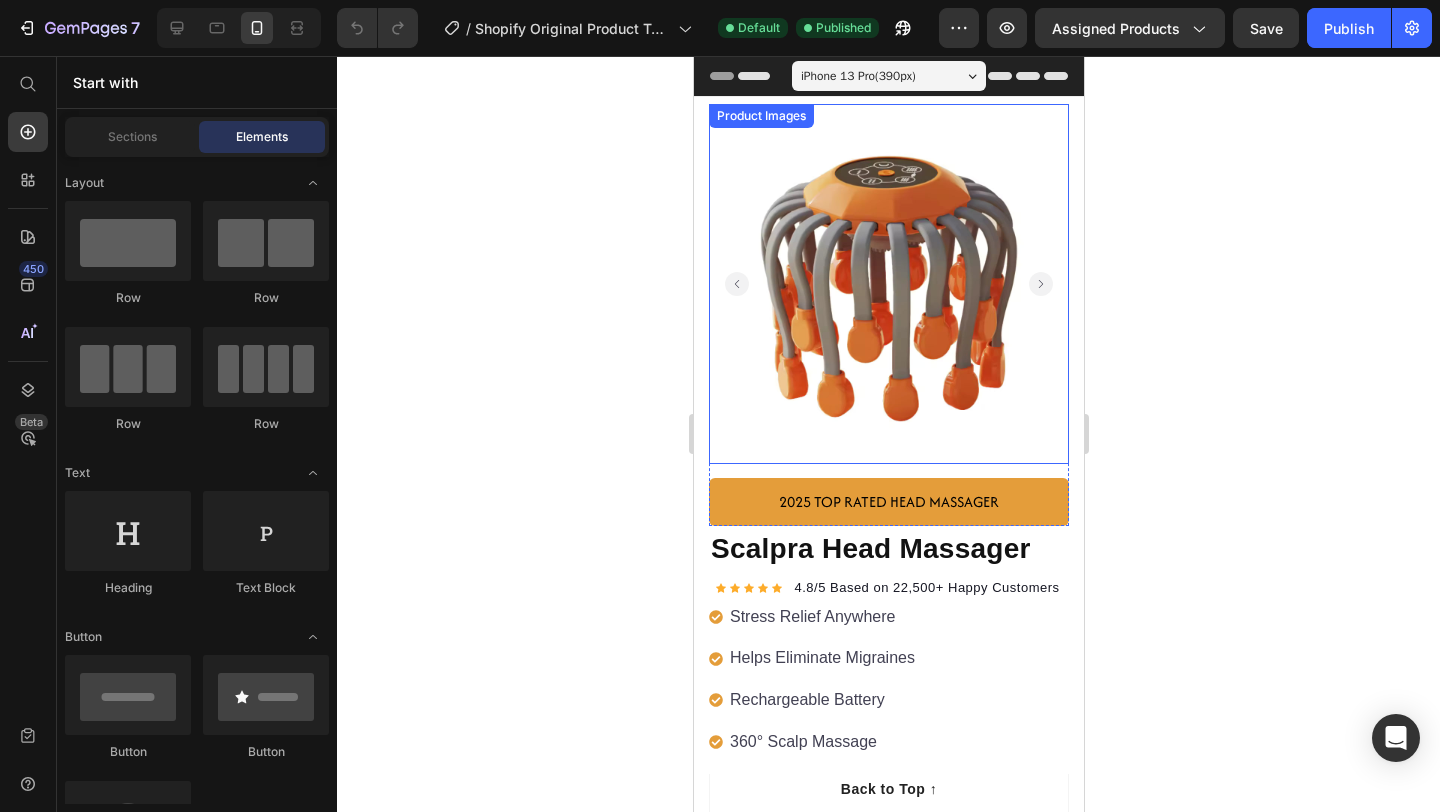click at bounding box center (888, 284) 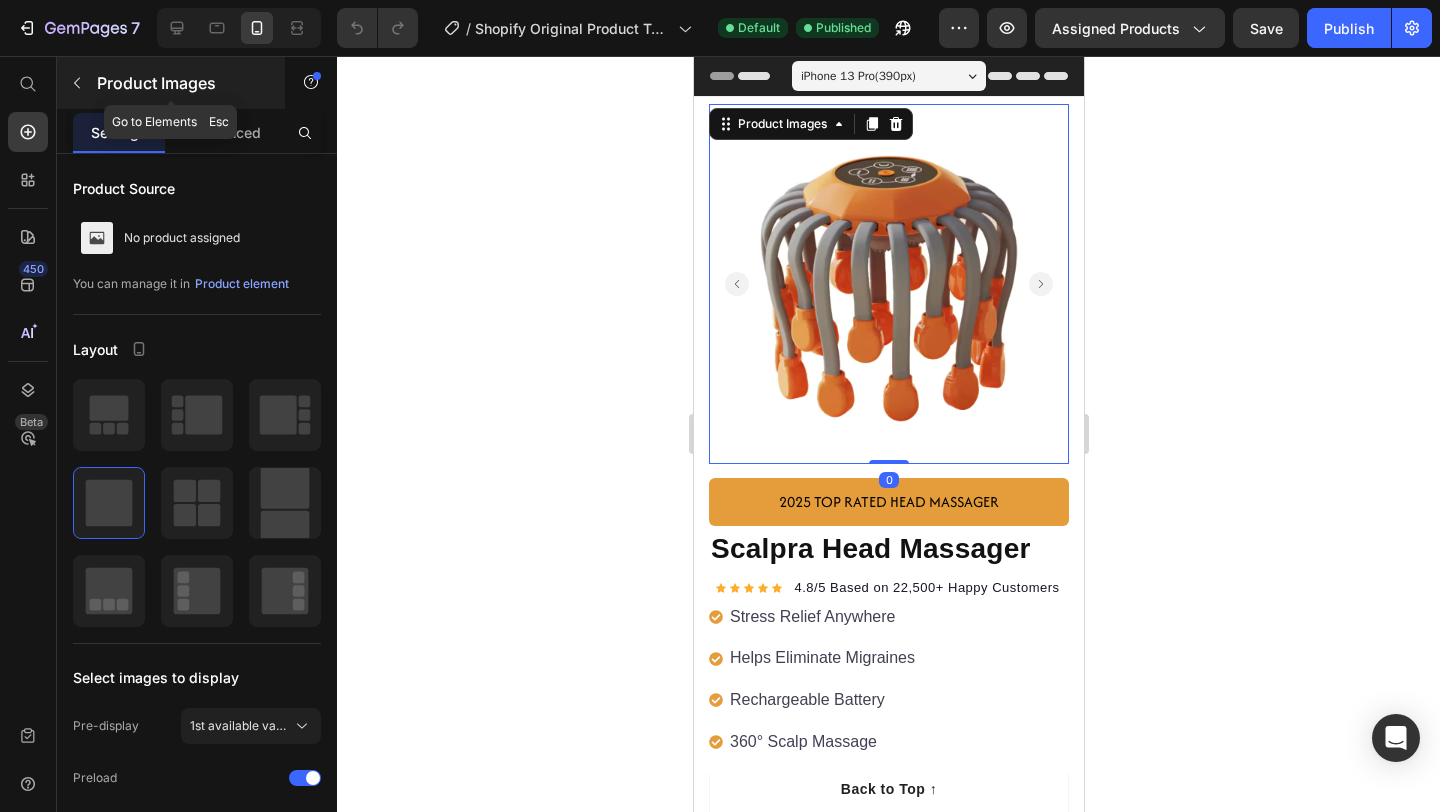 click 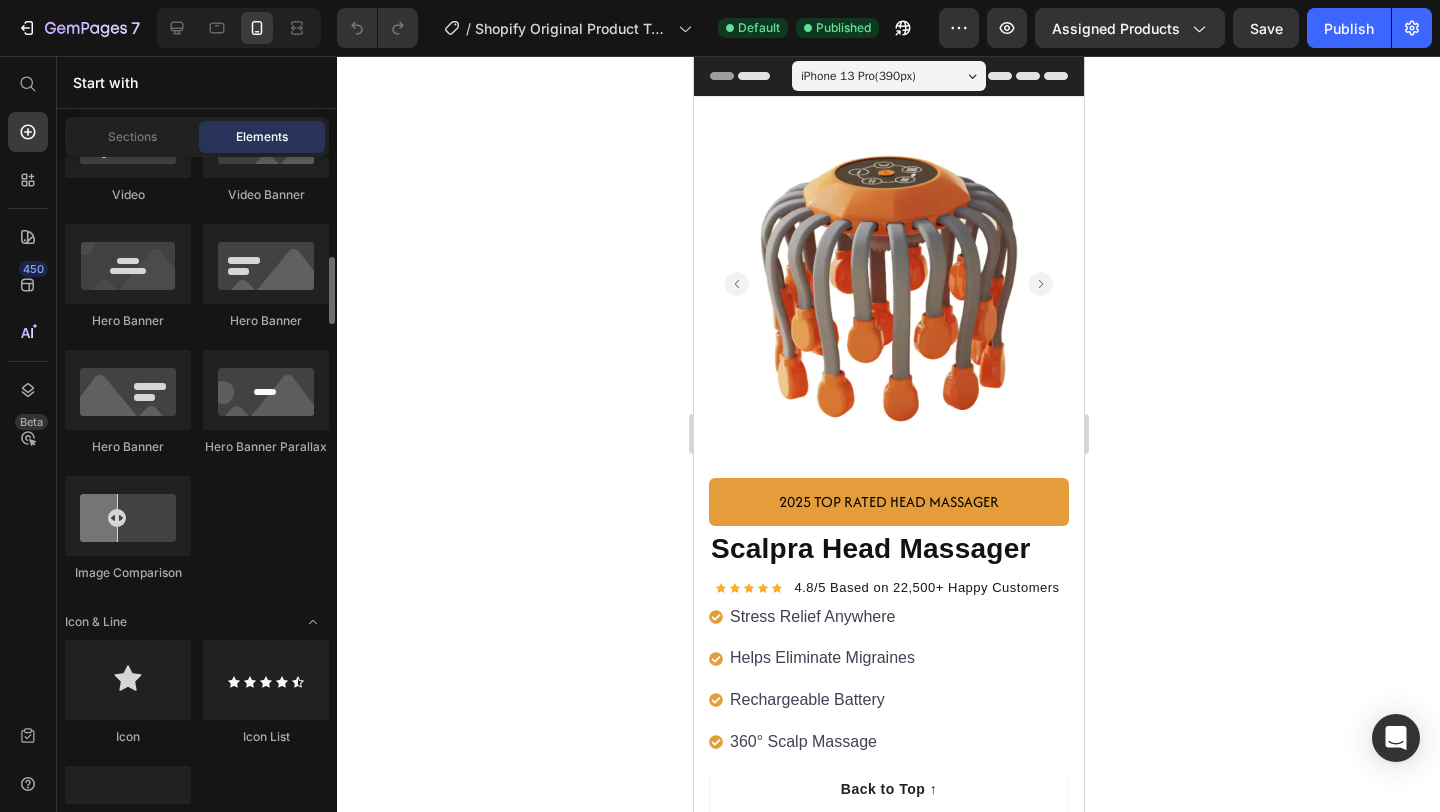 scroll, scrollTop: 977, scrollLeft: 0, axis: vertical 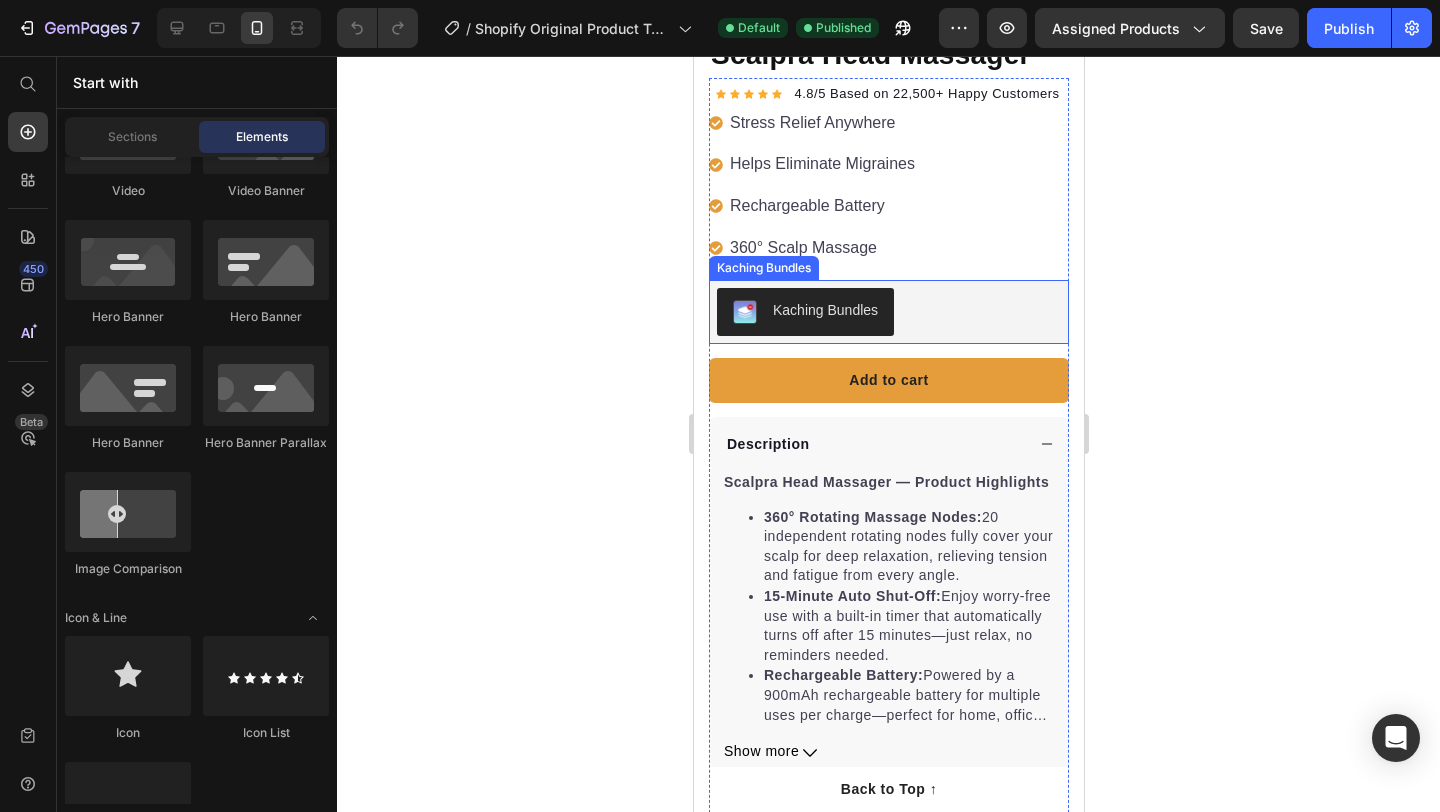 click on "Kaching Bundles" at bounding box center (824, 310) 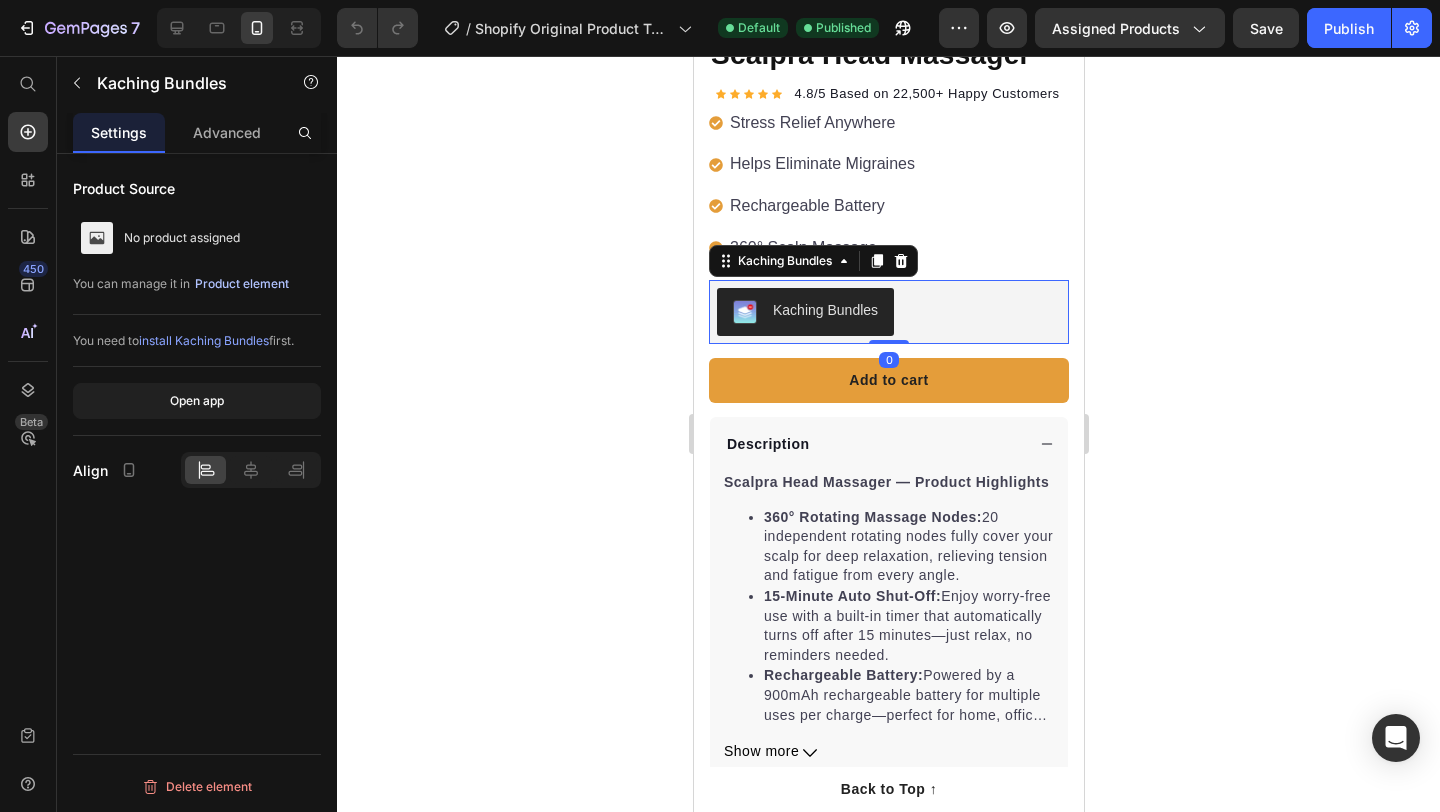 click on "Product element" at bounding box center (242, 284) 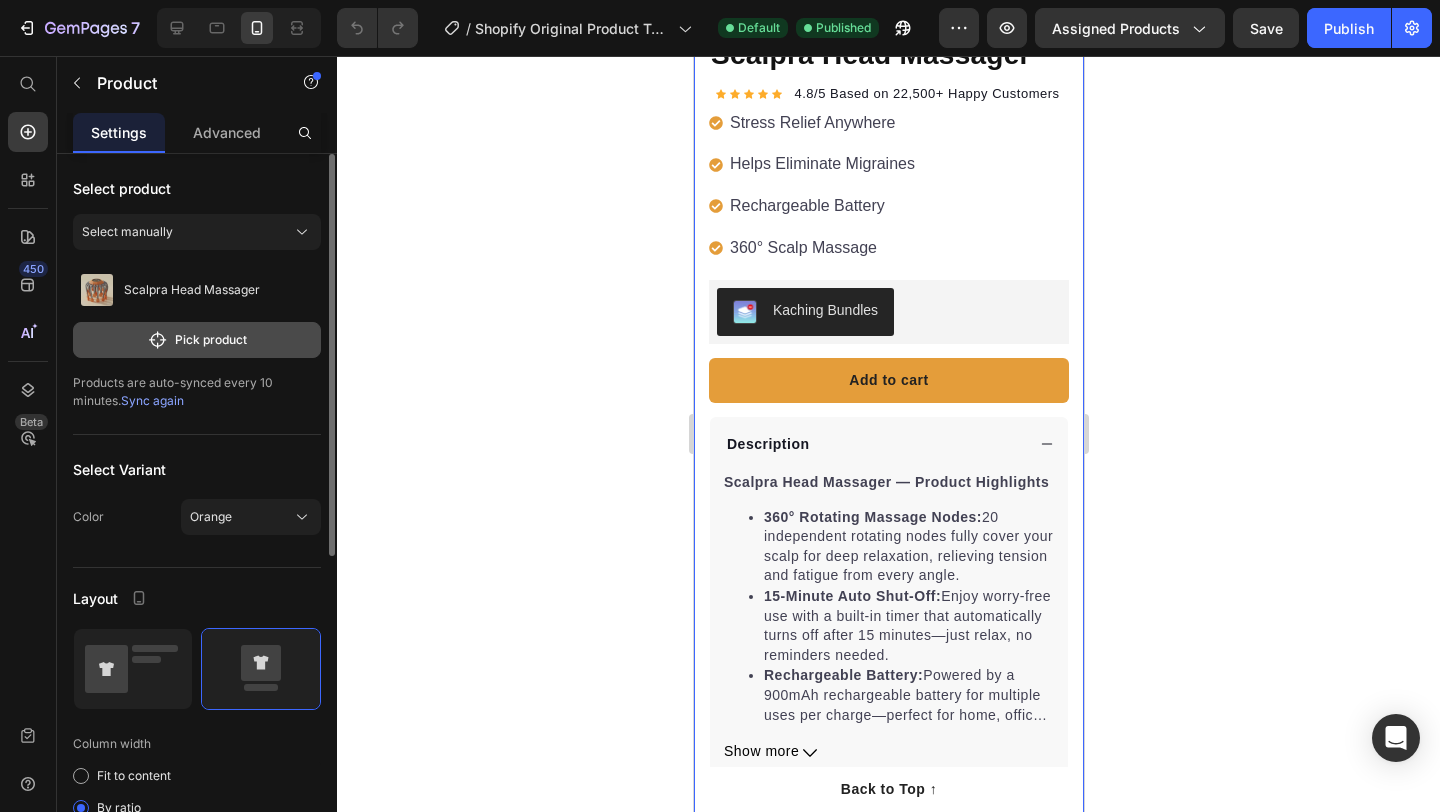click on "Pick product" at bounding box center (197, 340) 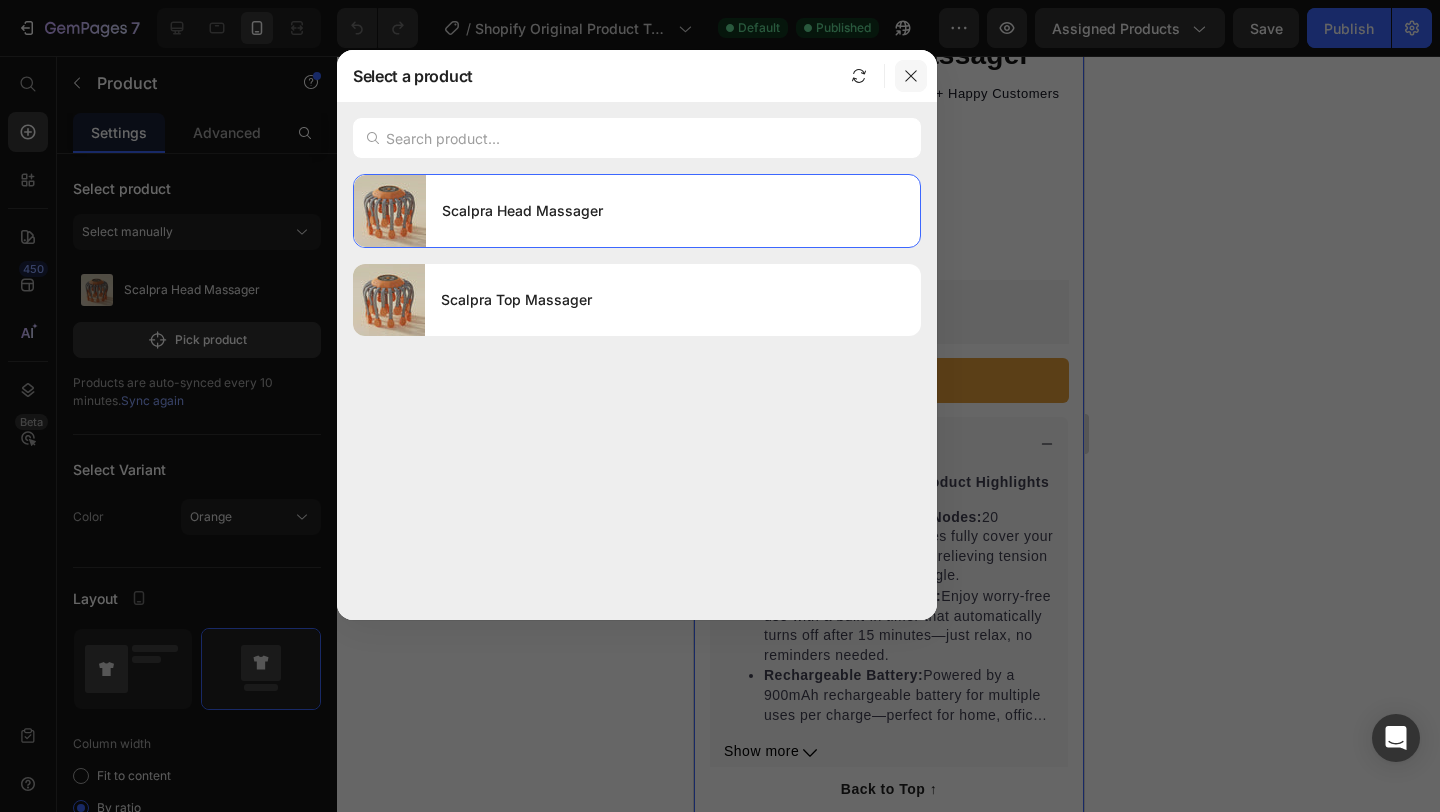 click 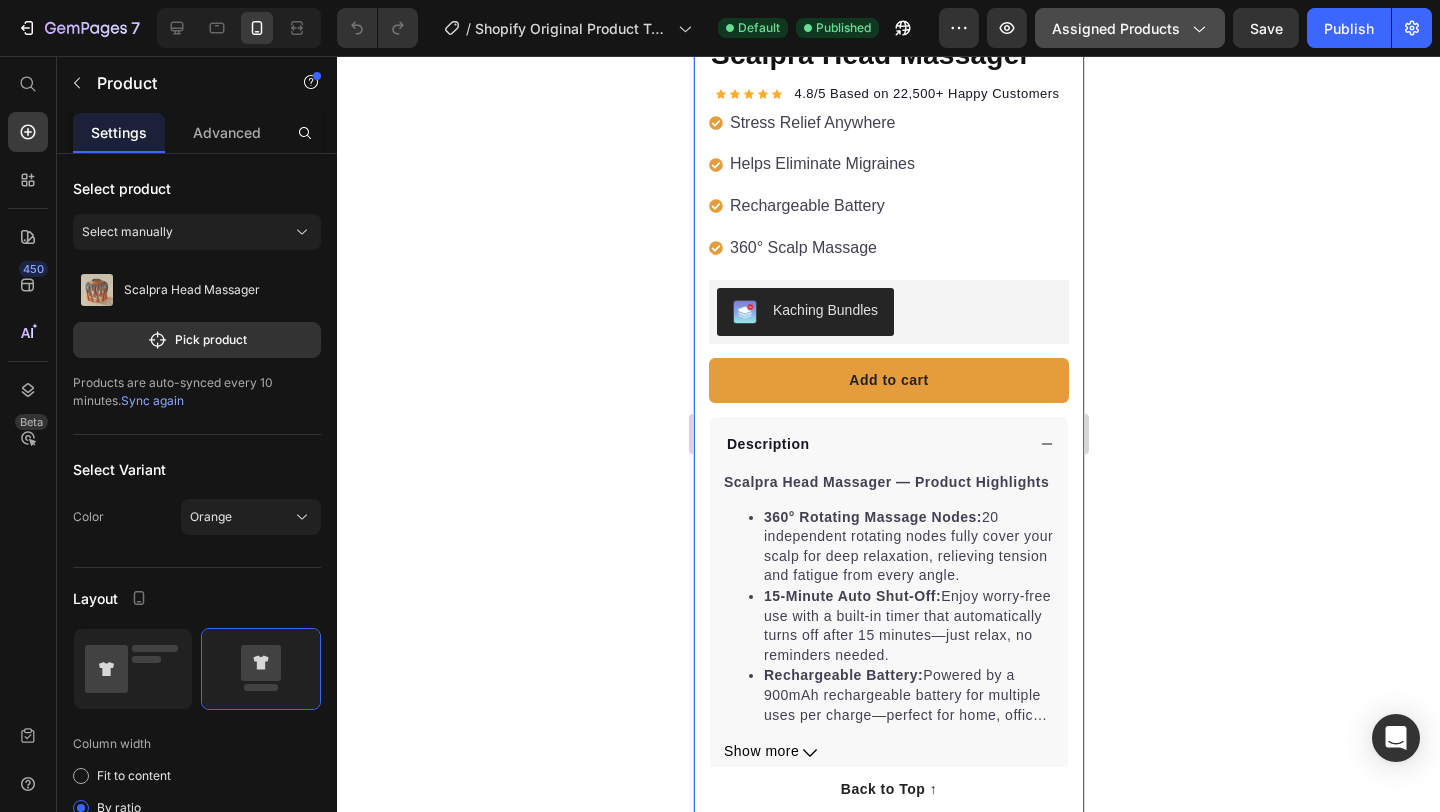 click on "Assigned Products" 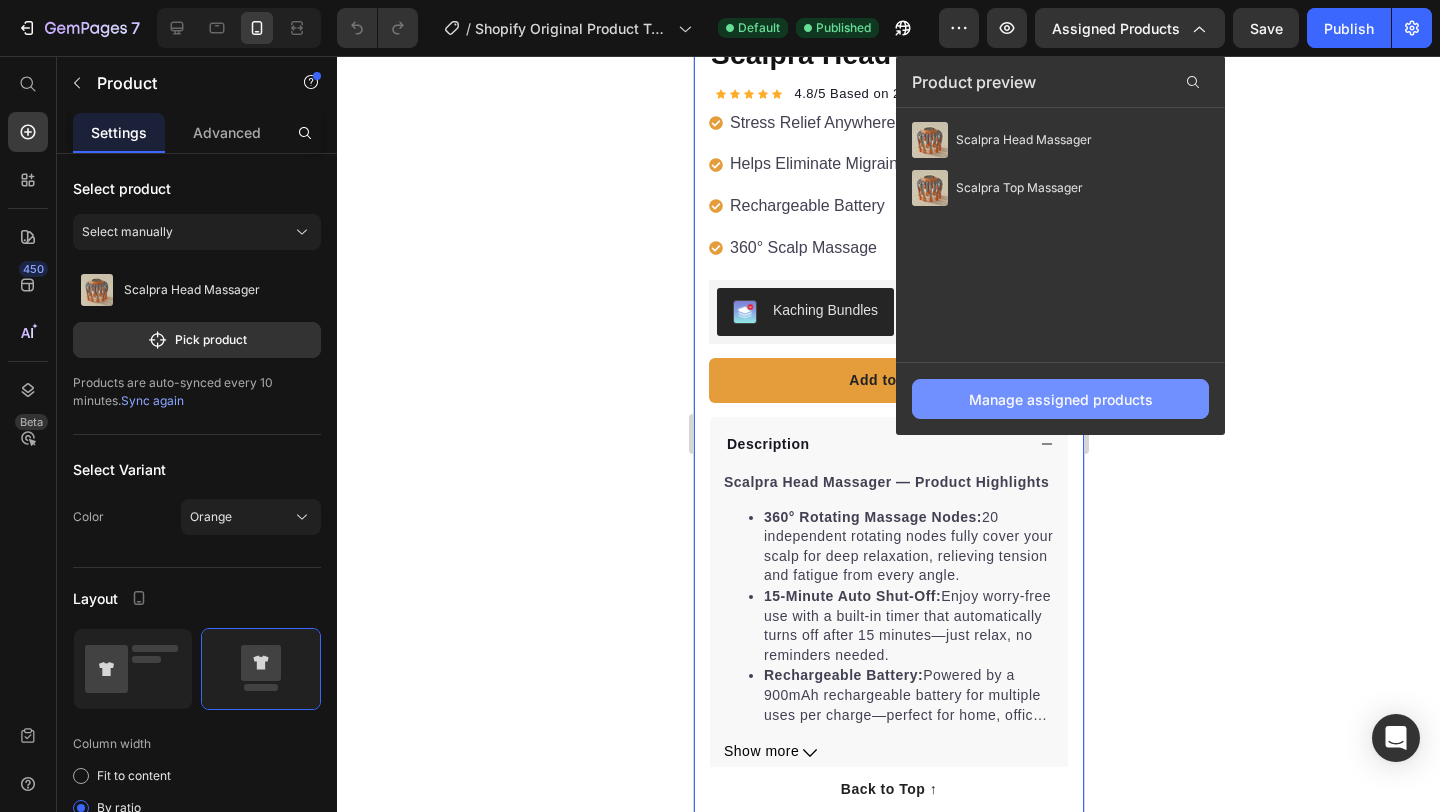 click on "Manage assigned products" at bounding box center [1061, 399] 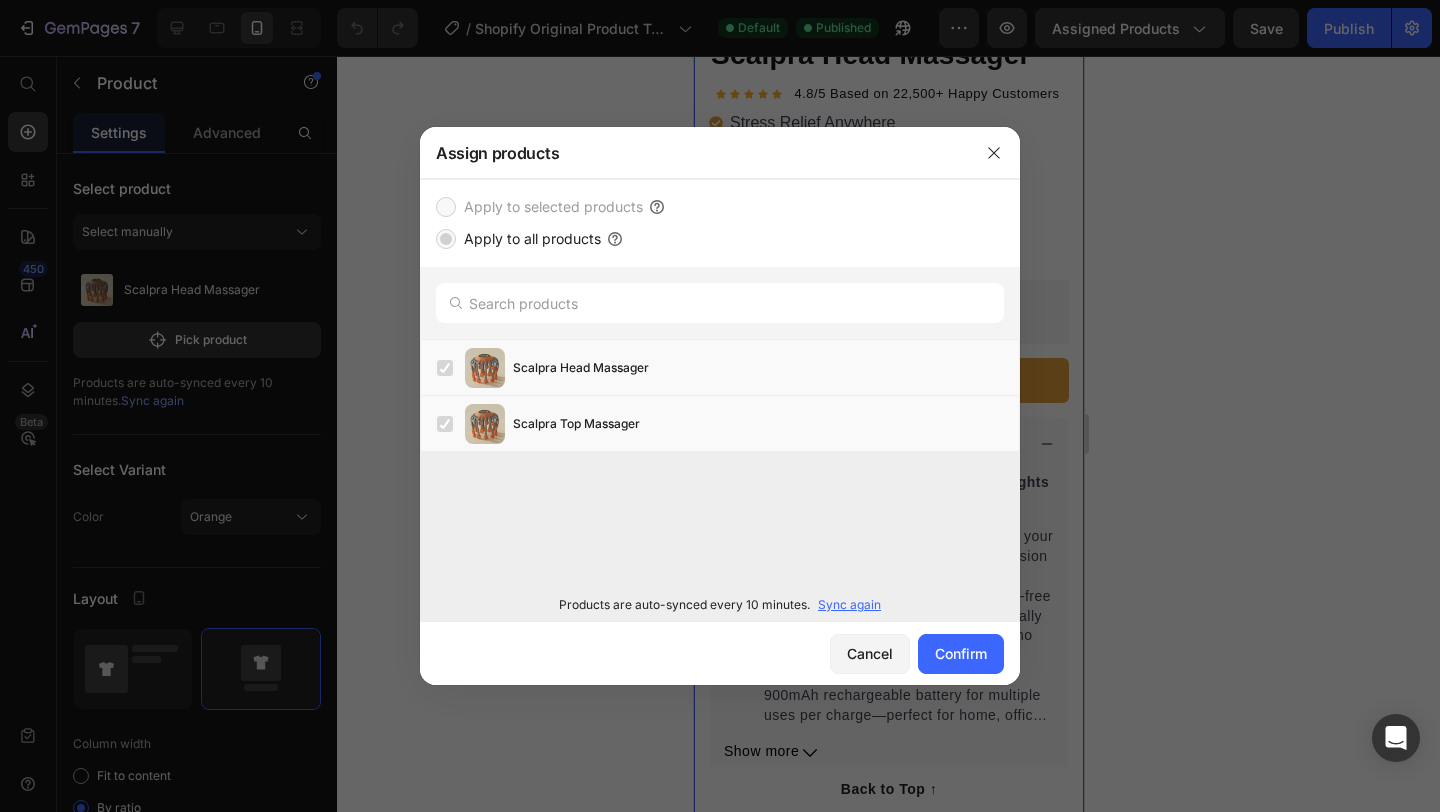 click on "Sync again" at bounding box center [849, 605] 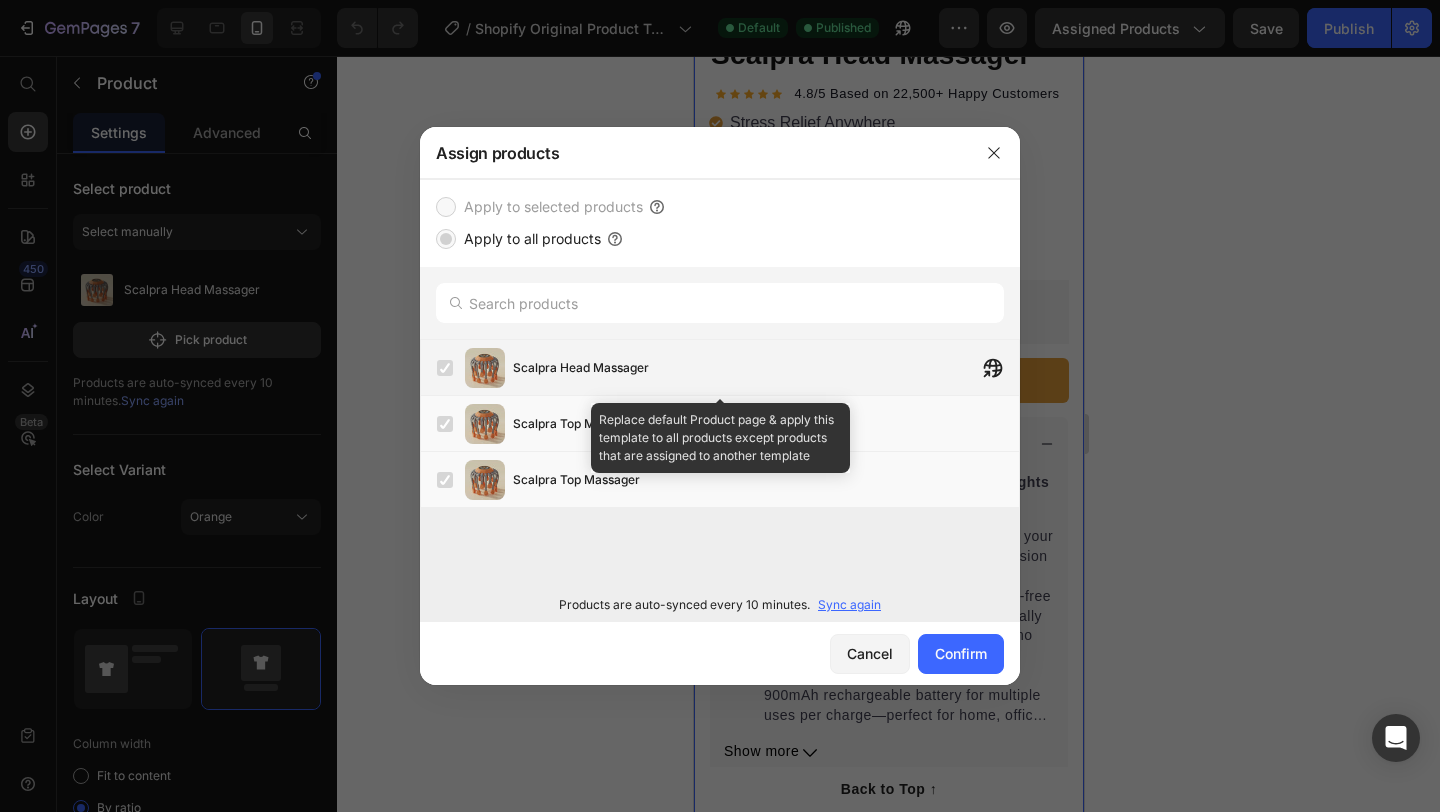 click on "Scalpra Head Massager" at bounding box center [766, 368] 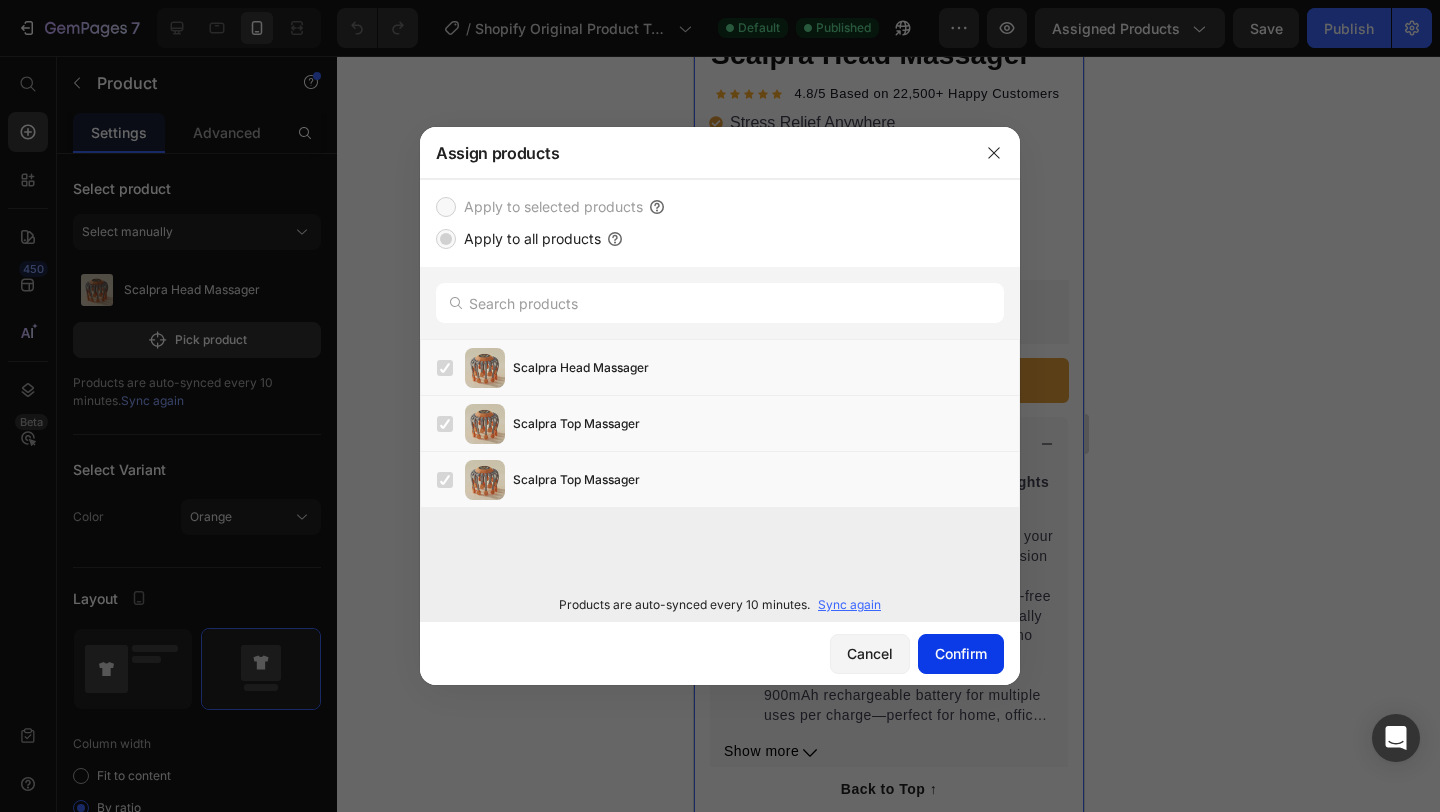 click on "Confirm" at bounding box center (961, 653) 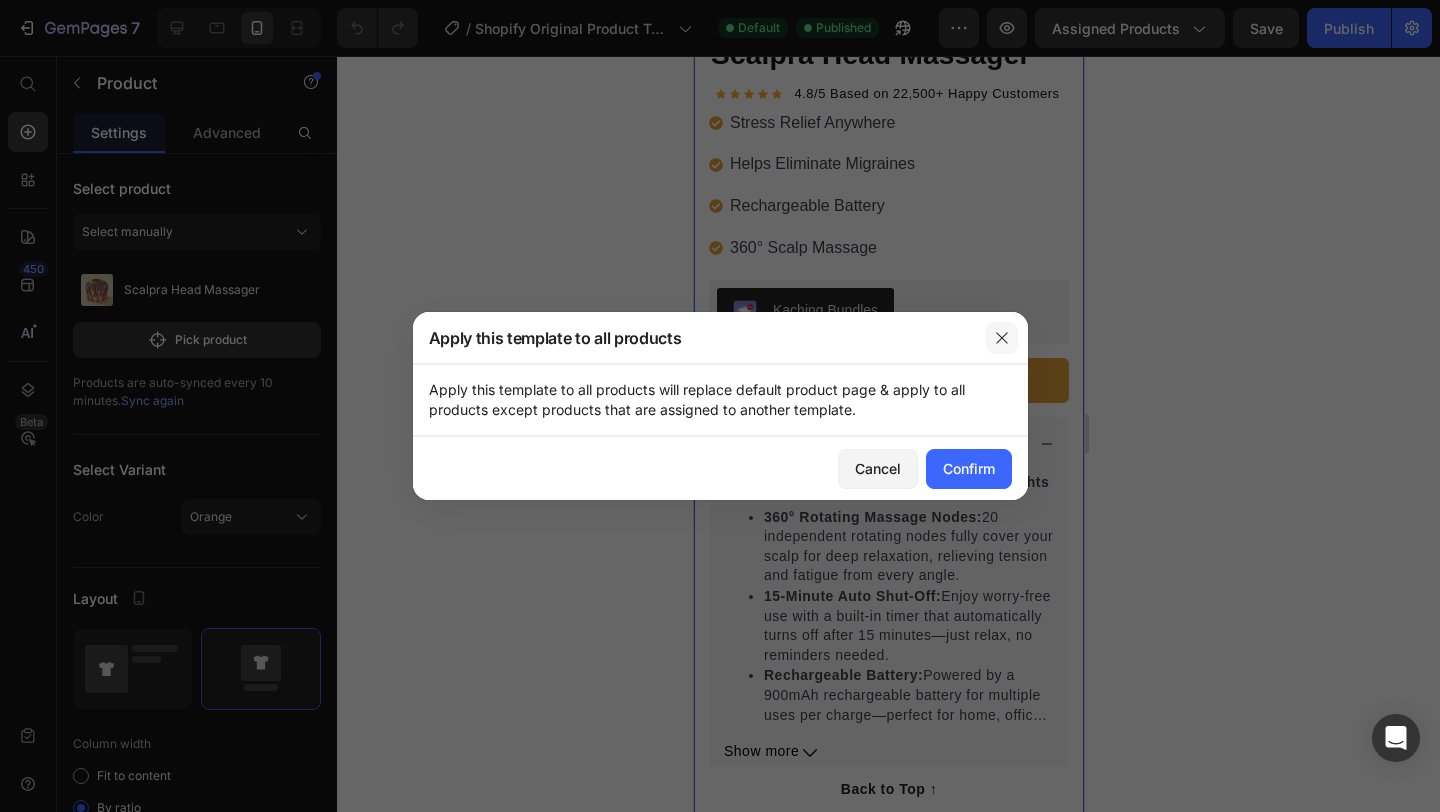 click at bounding box center (1002, 338) 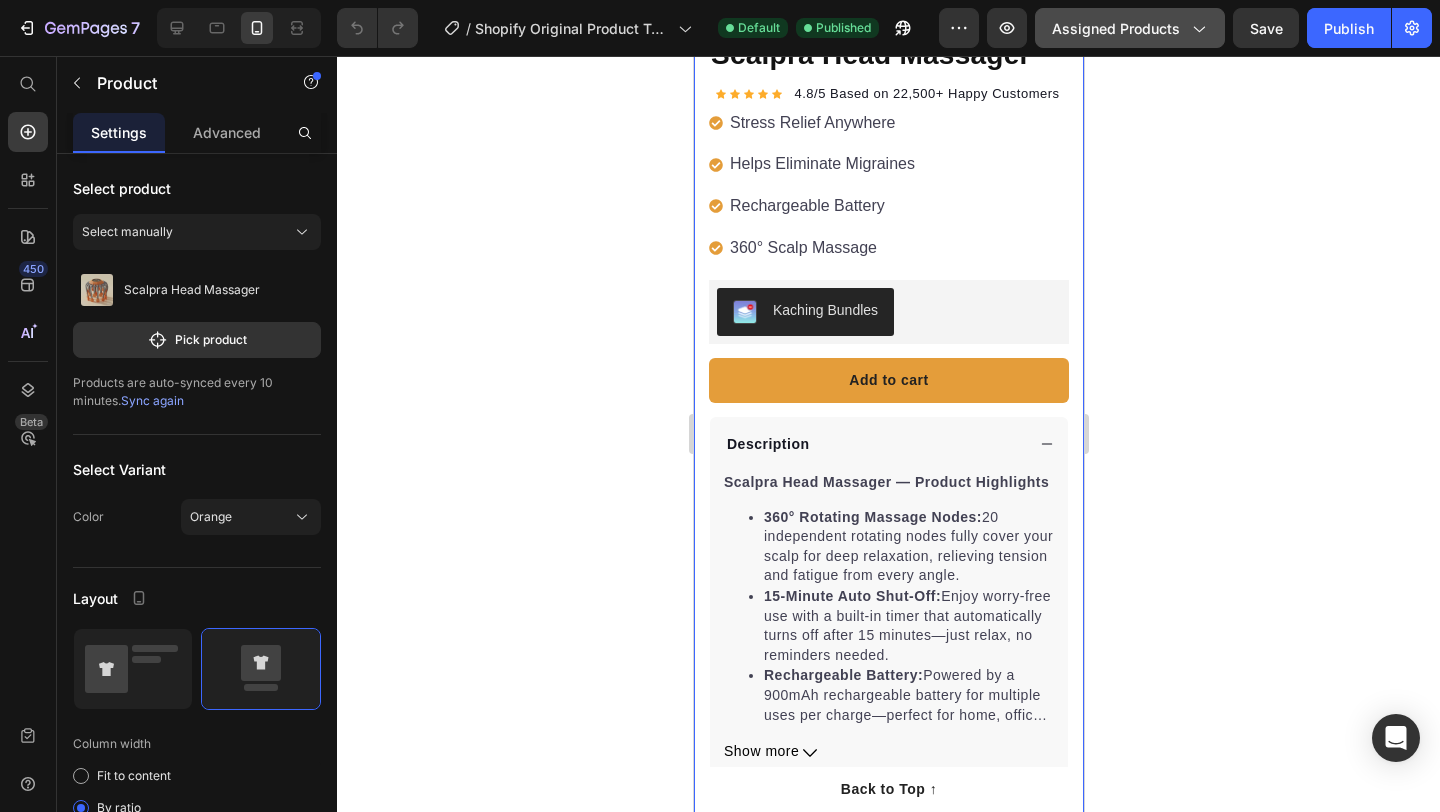 click on "Assigned Products" at bounding box center [1130, 28] 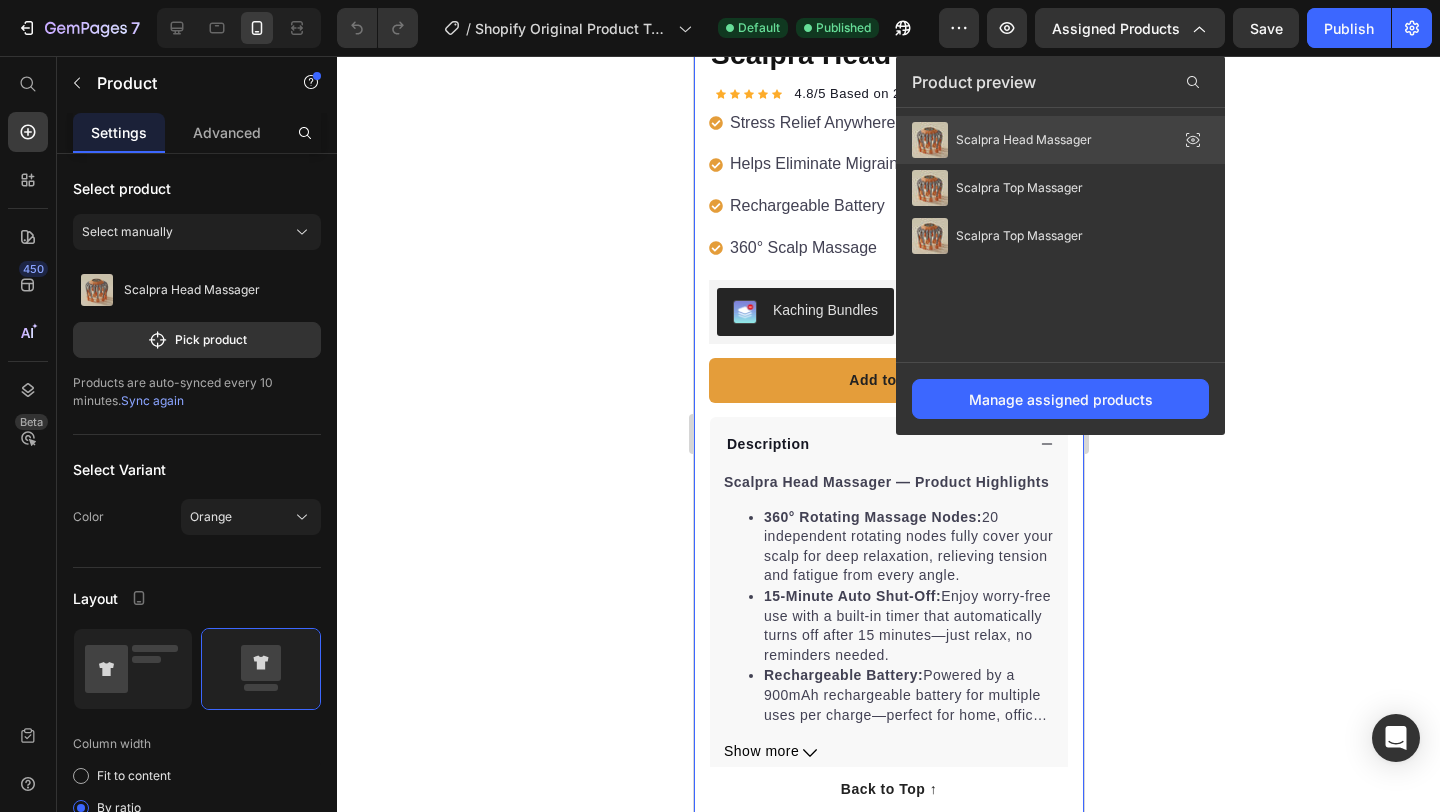 click on "Scalpra Head Massager" 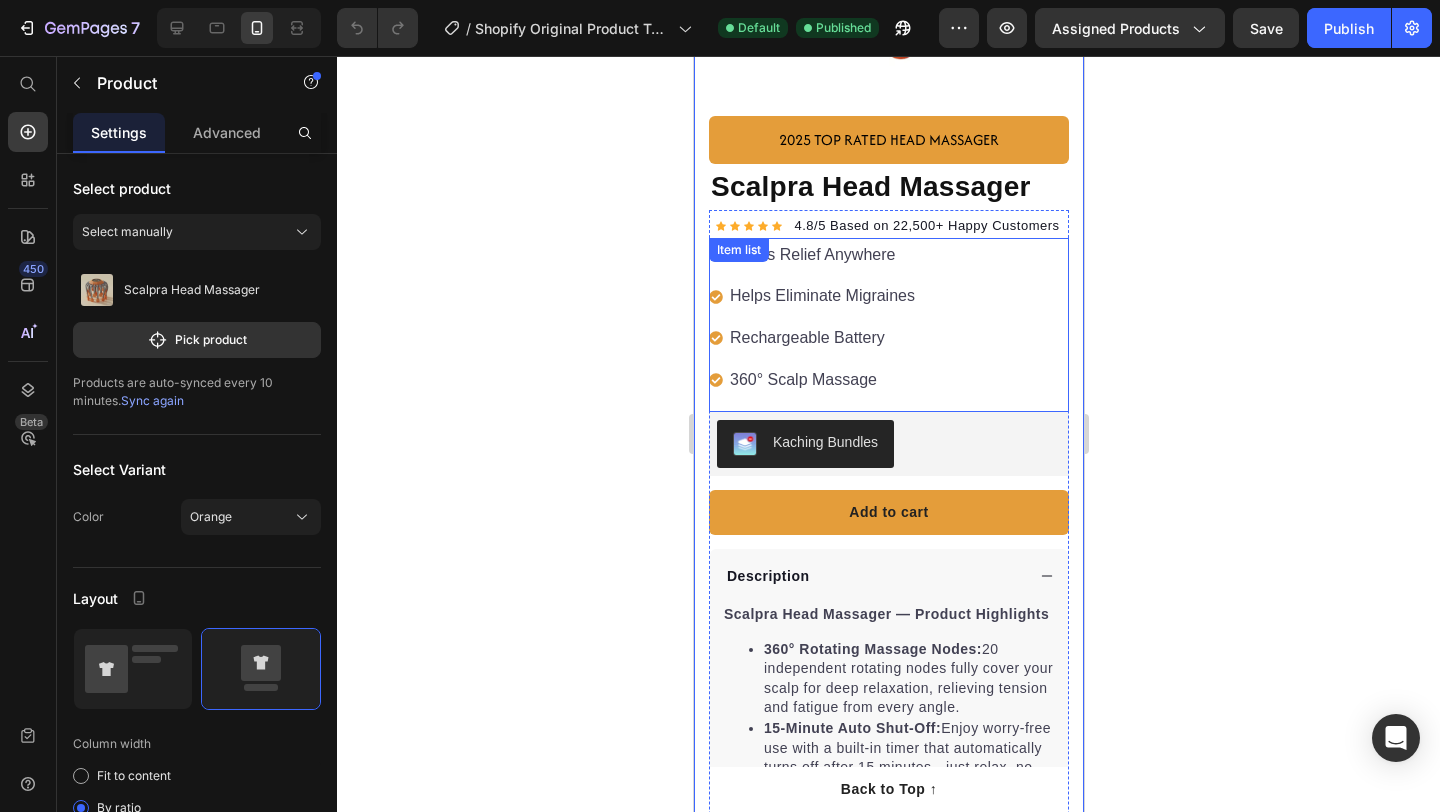 scroll, scrollTop: 0, scrollLeft: 0, axis: both 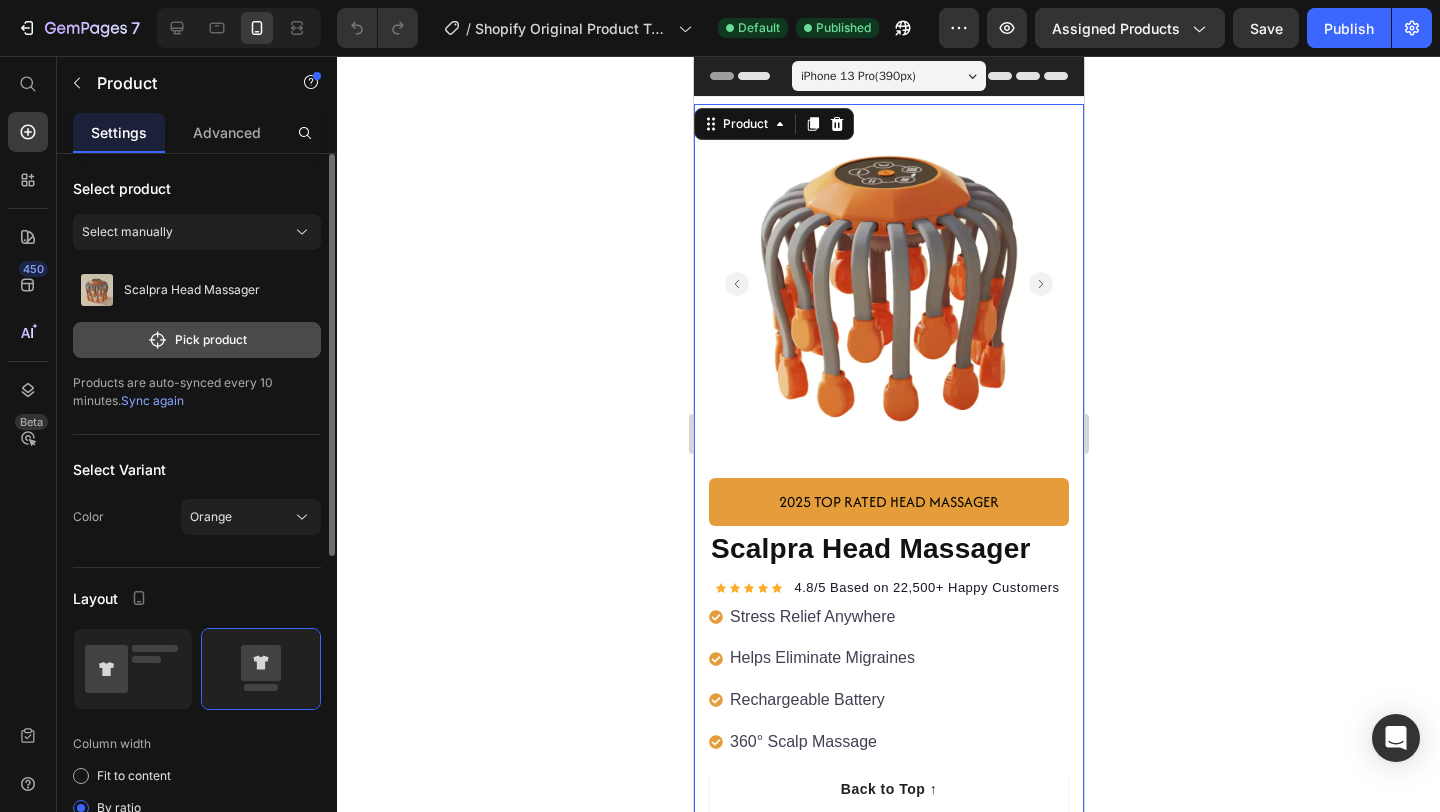click on "Pick product" at bounding box center [197, 340] 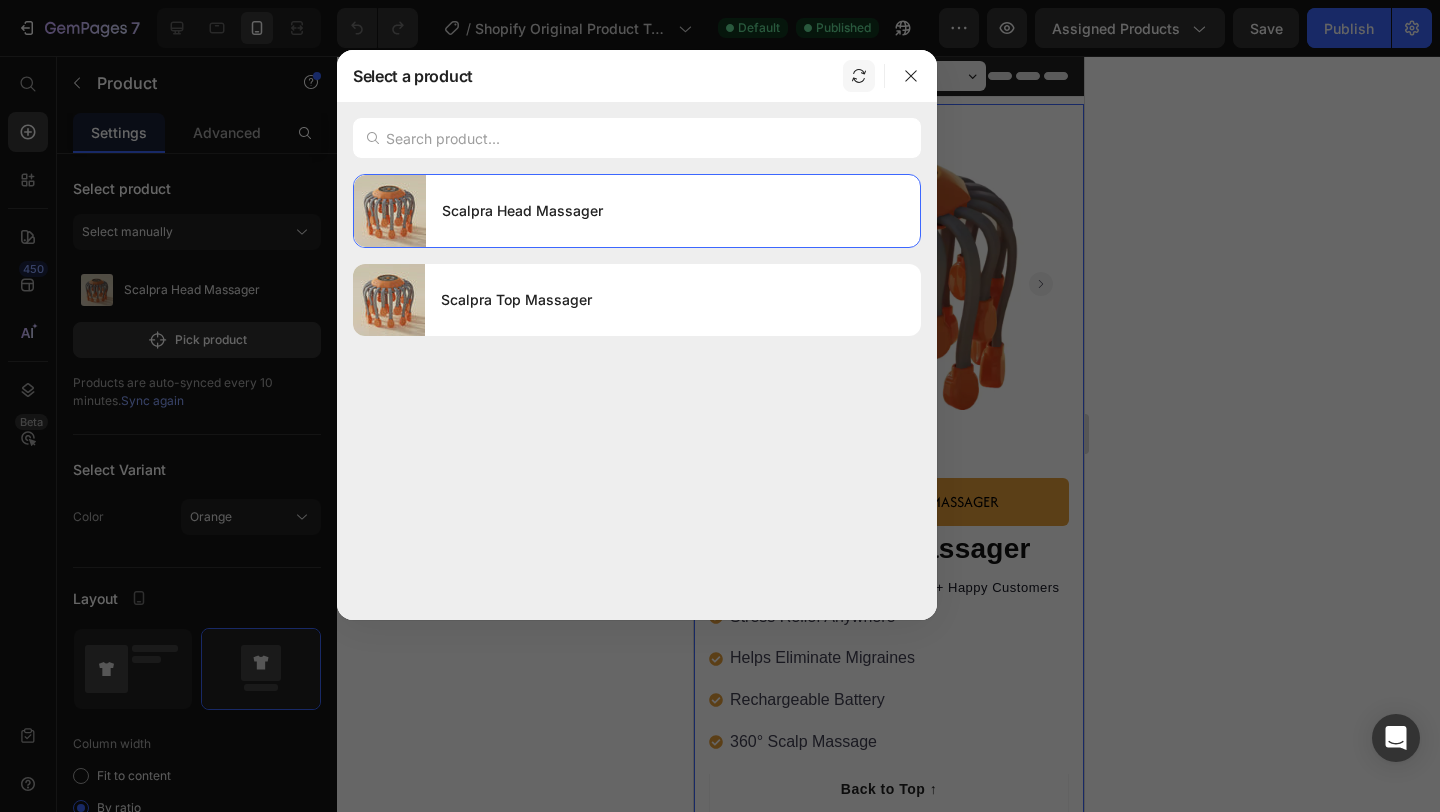 click 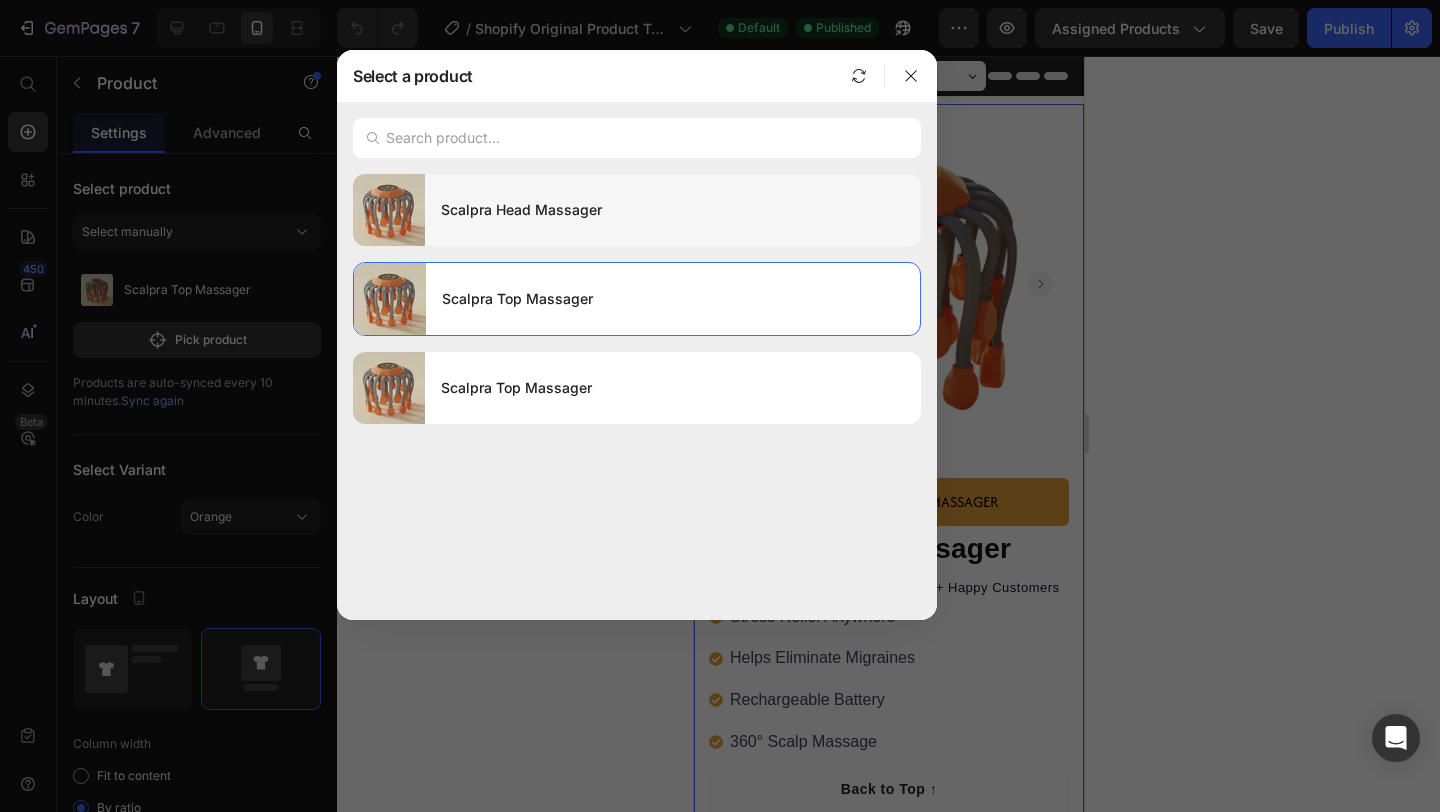 click on "Scalpra Head Massager" at bounding box center [673, 210] 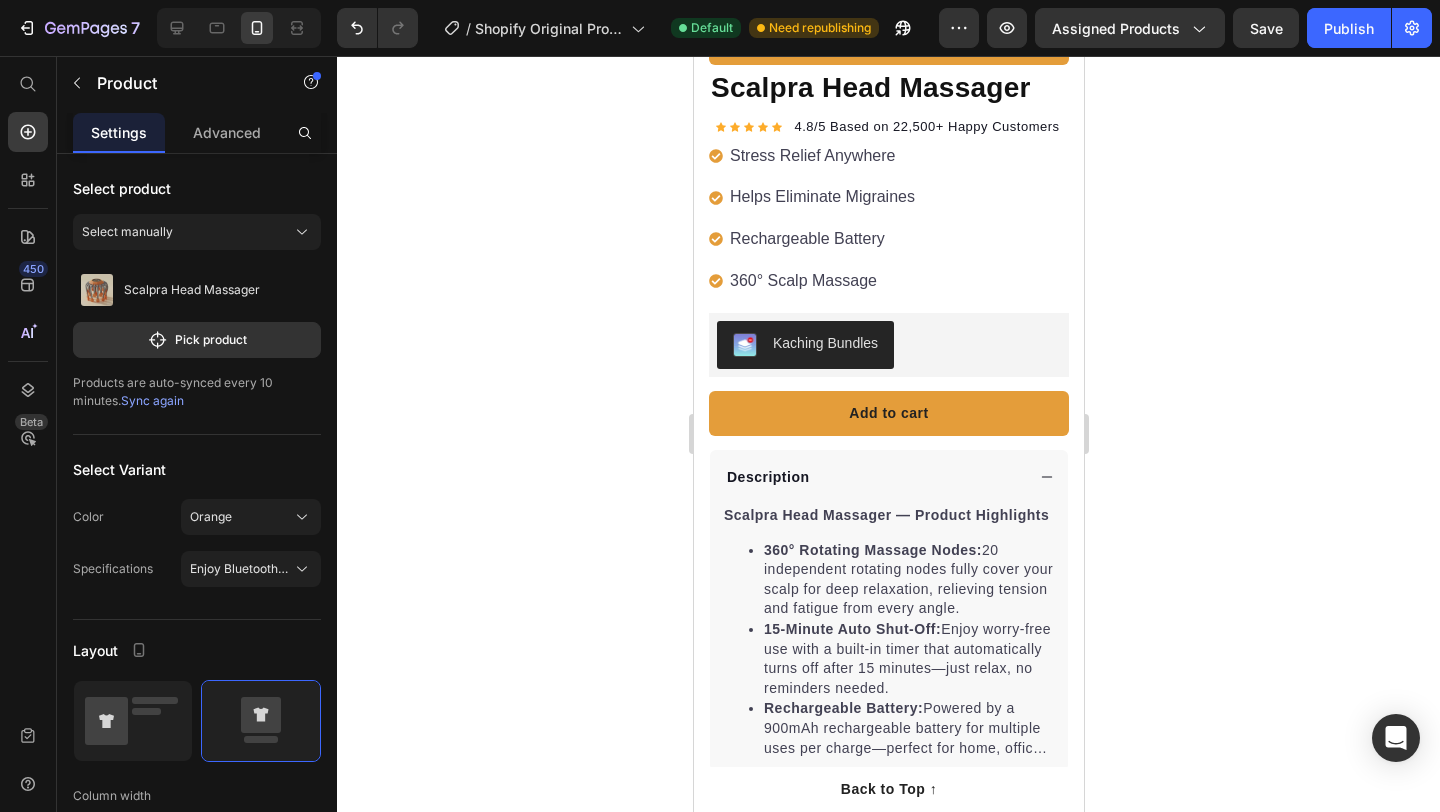 scroll, scrollTop: 0, scrollLeft: 0, axis: both 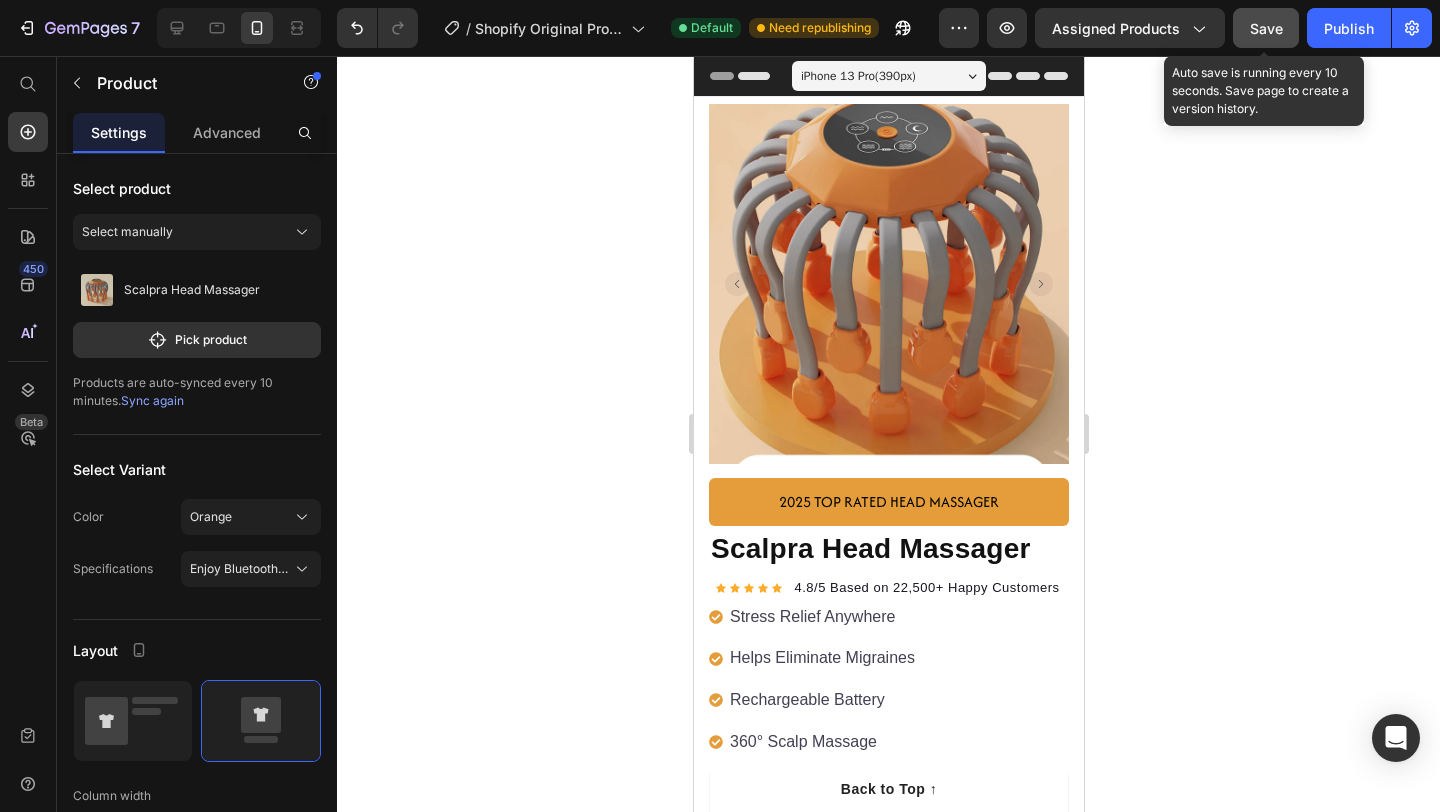 click on "Save" at bounding box center (1266, 28) 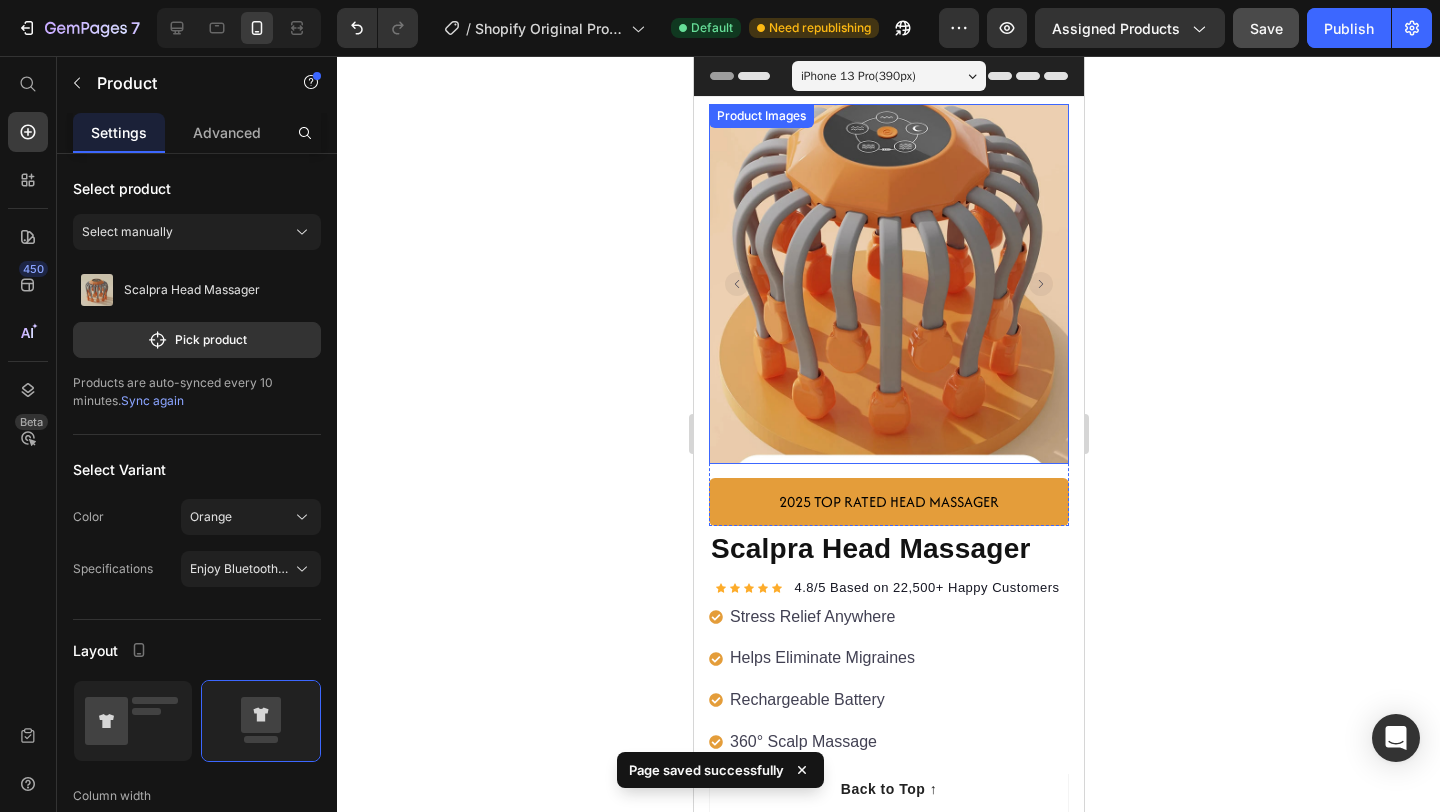 click 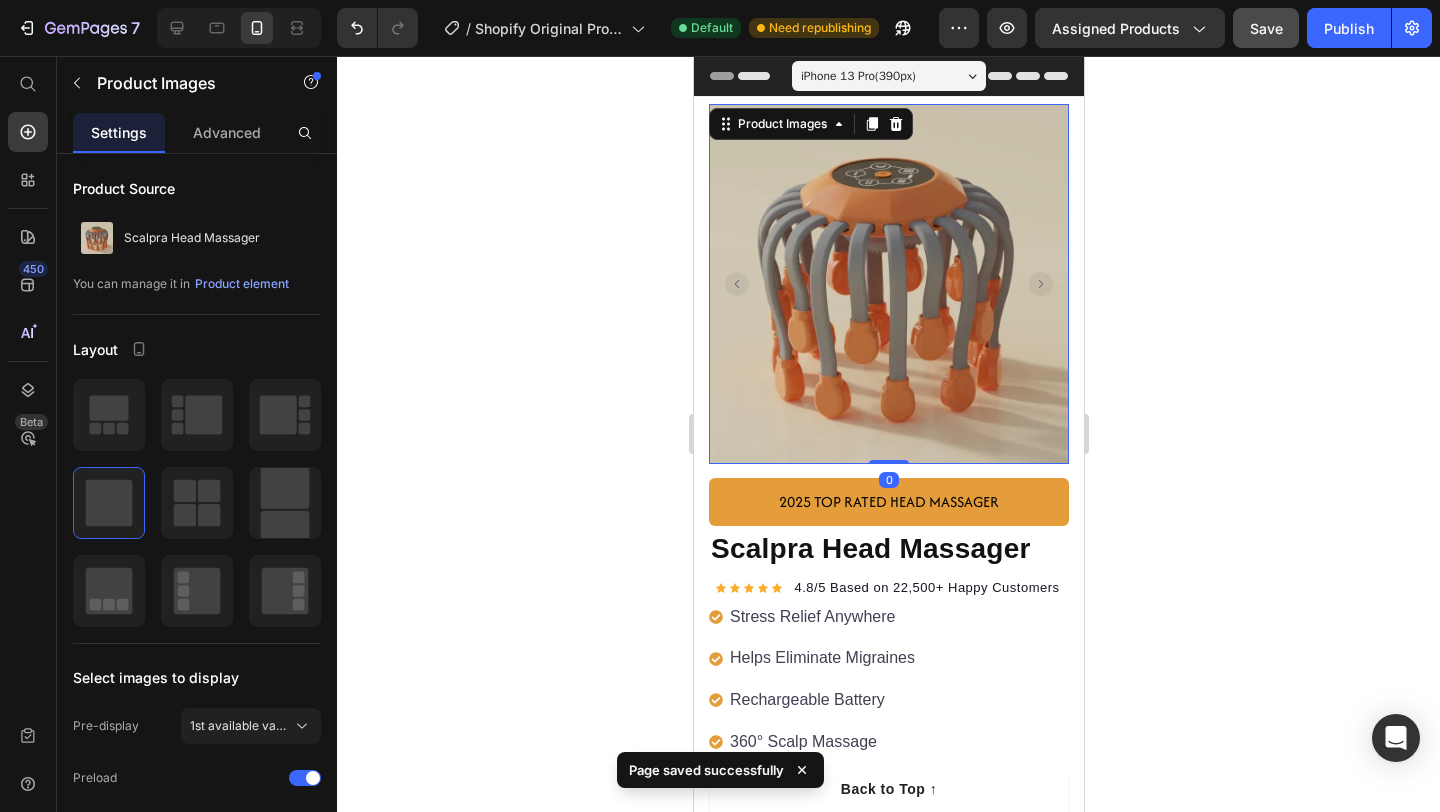 click 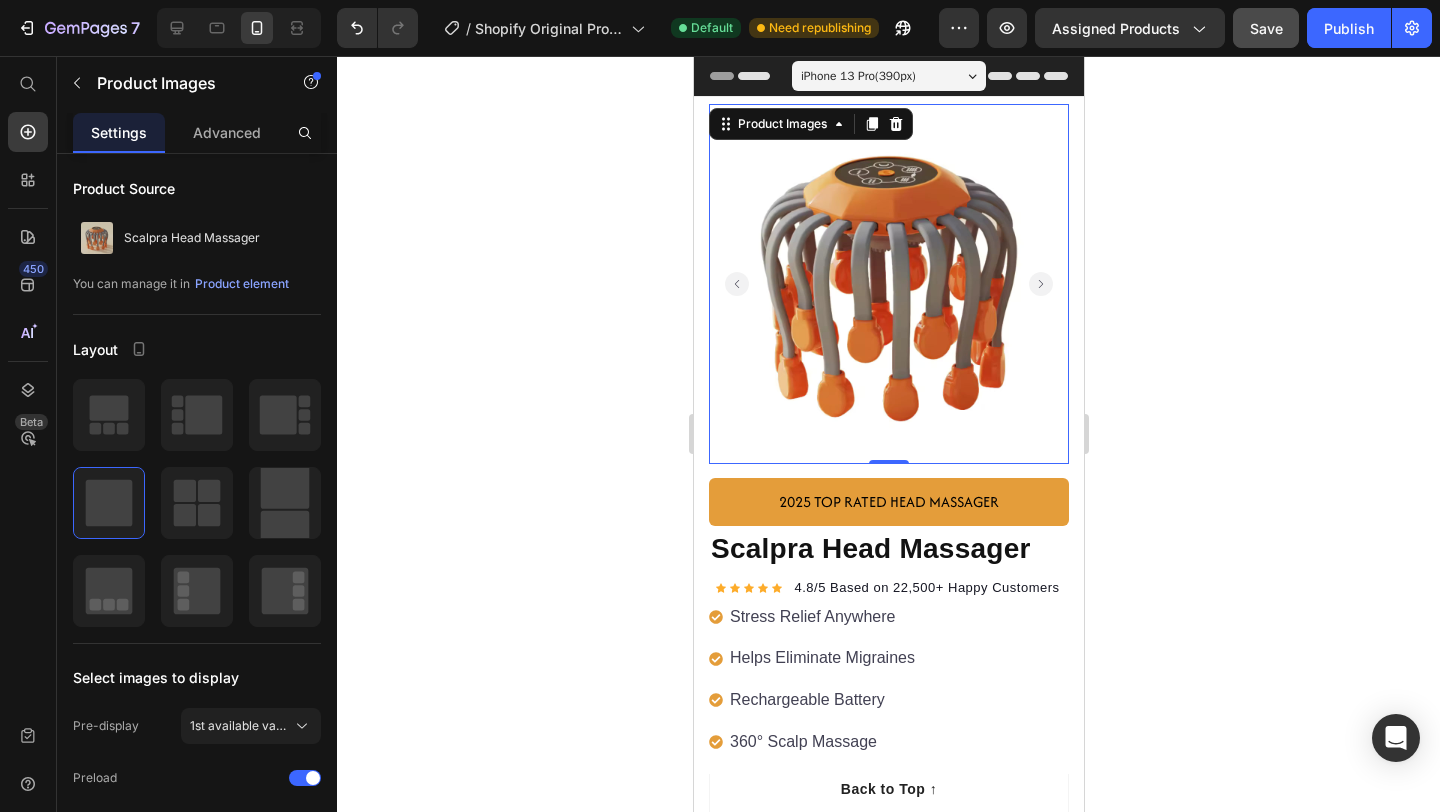 click 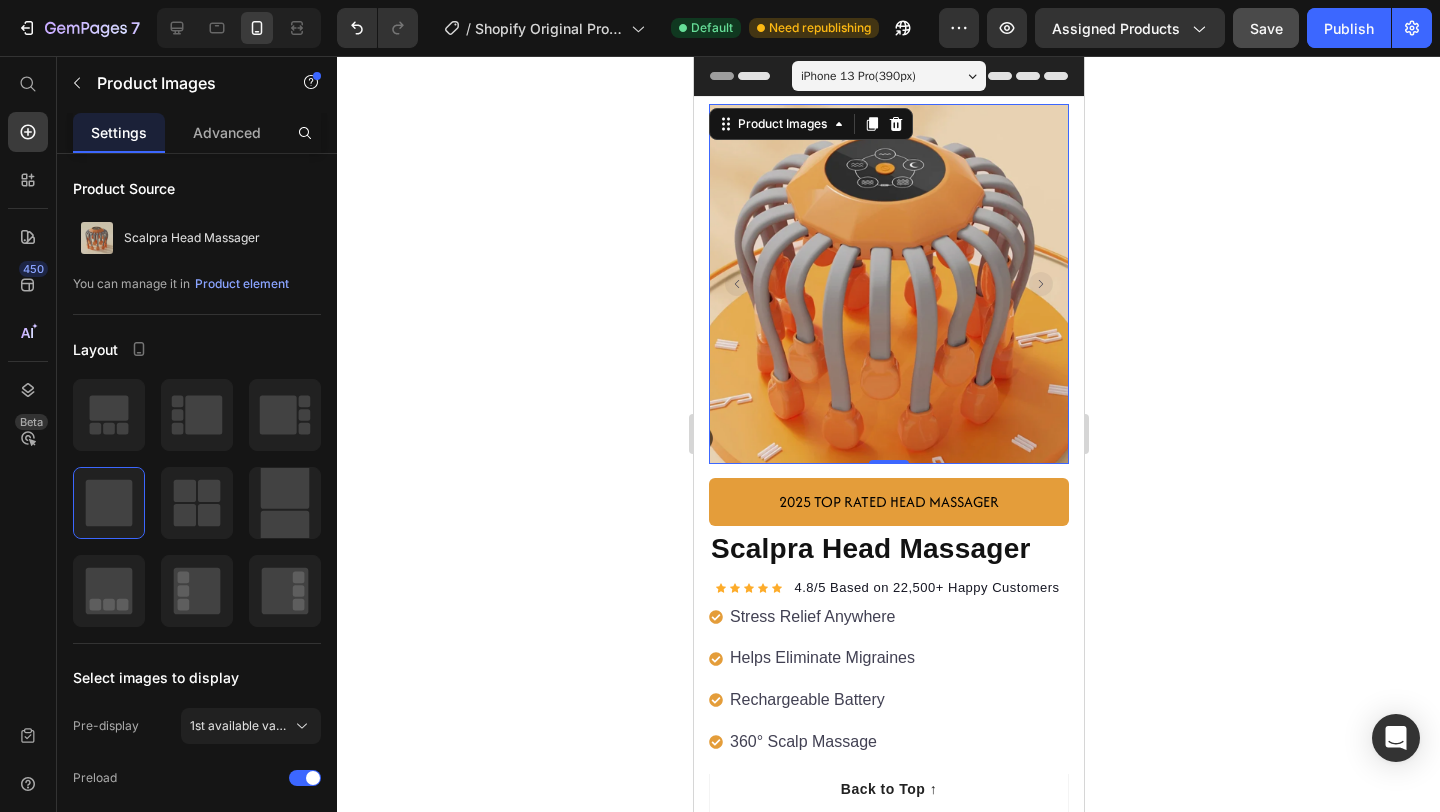 click 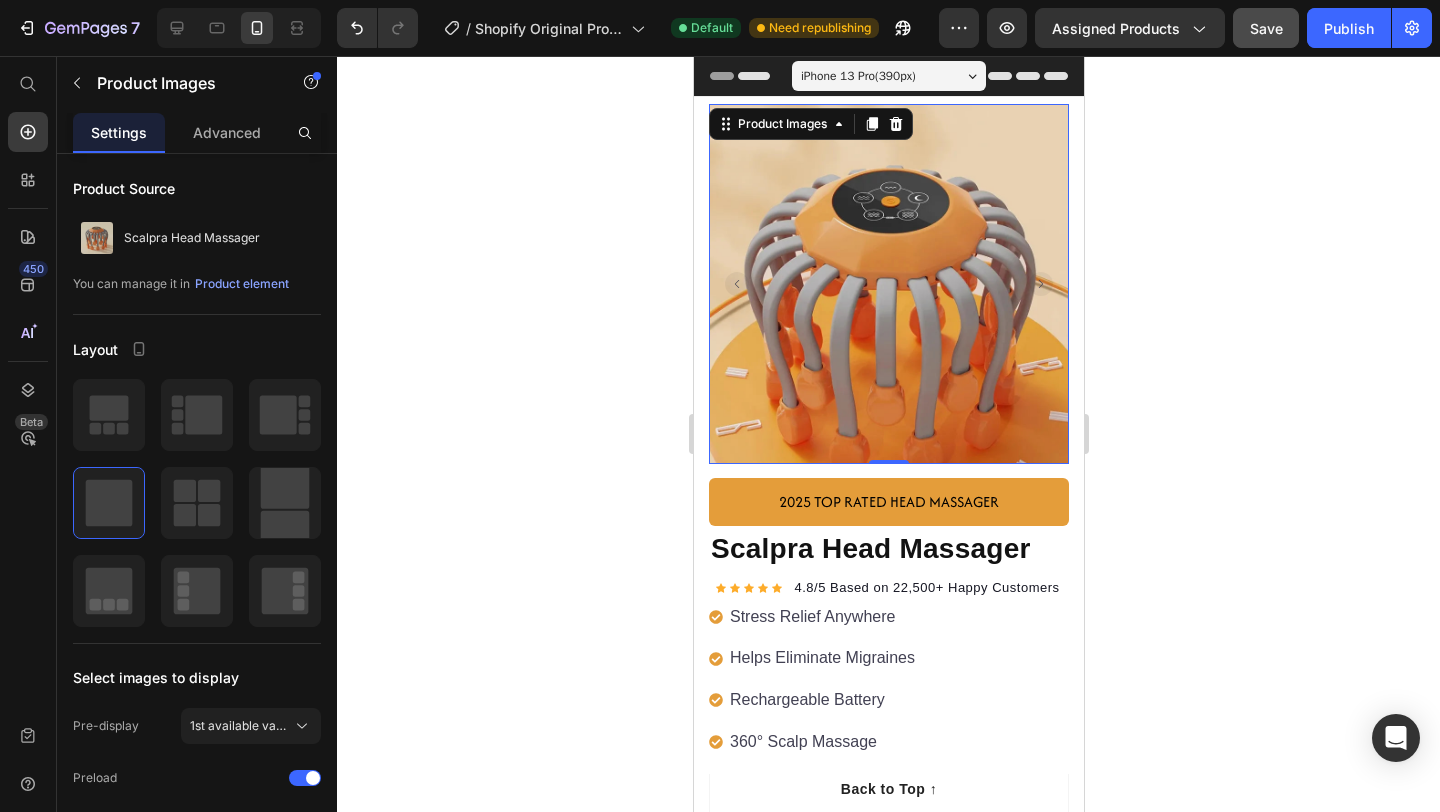 click 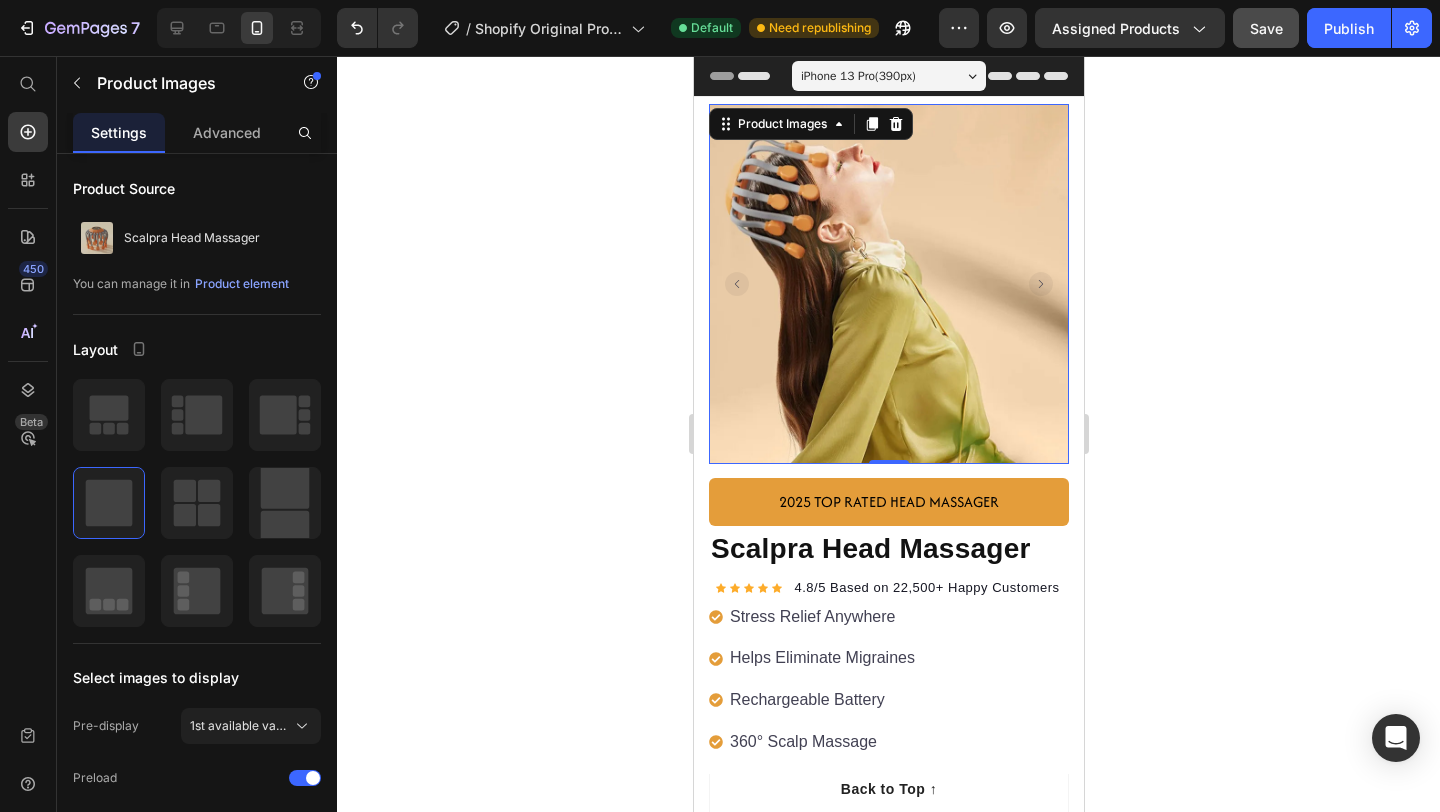 click 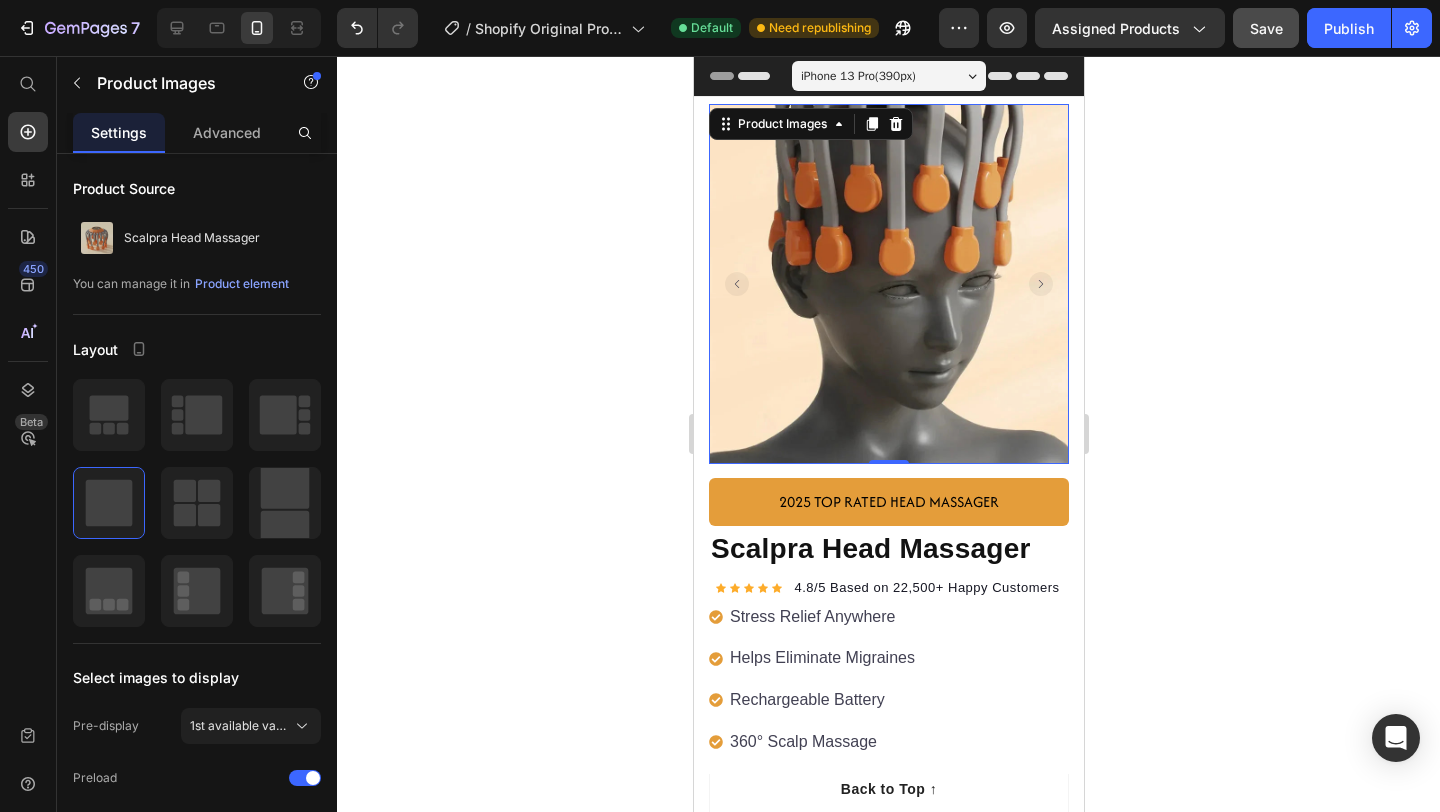 click 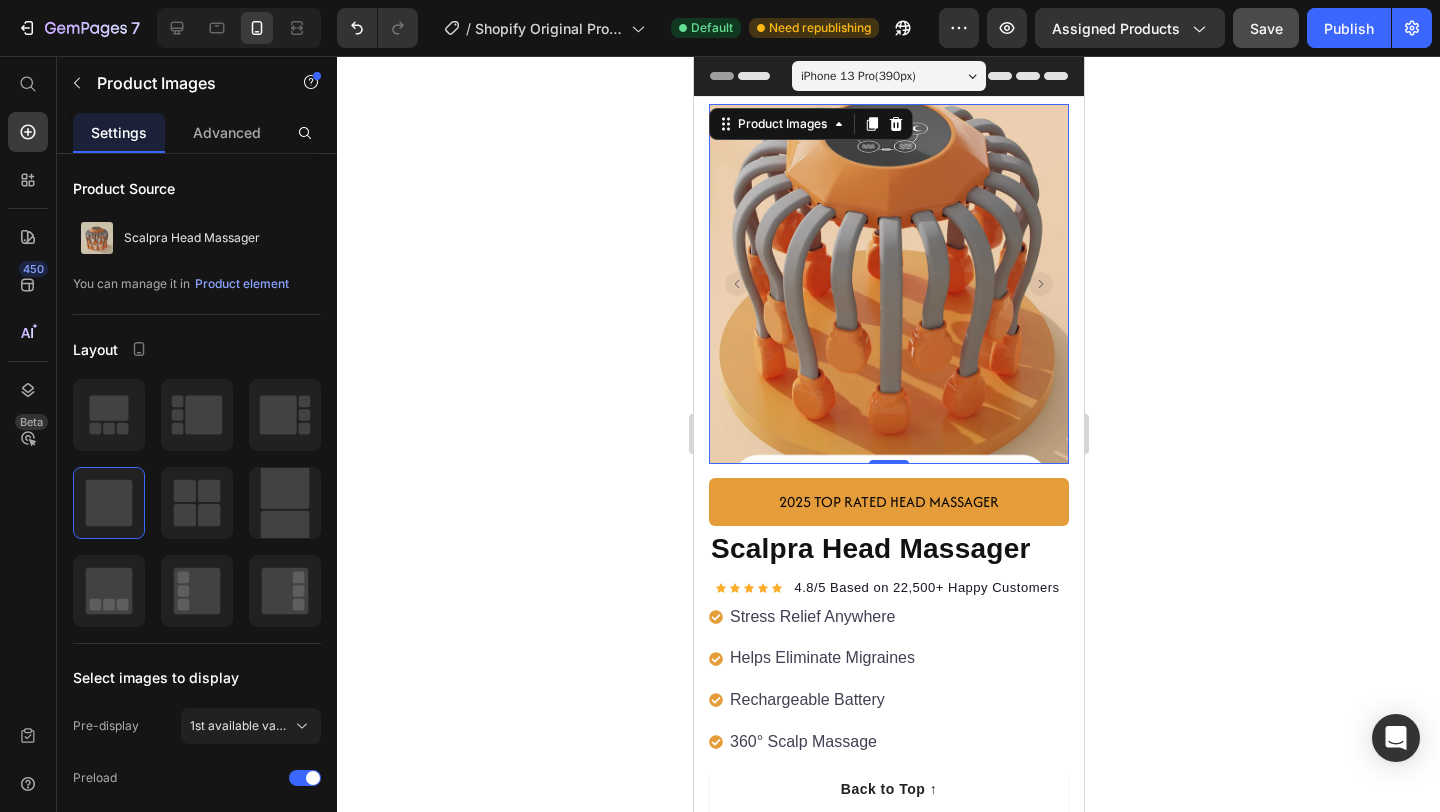 click 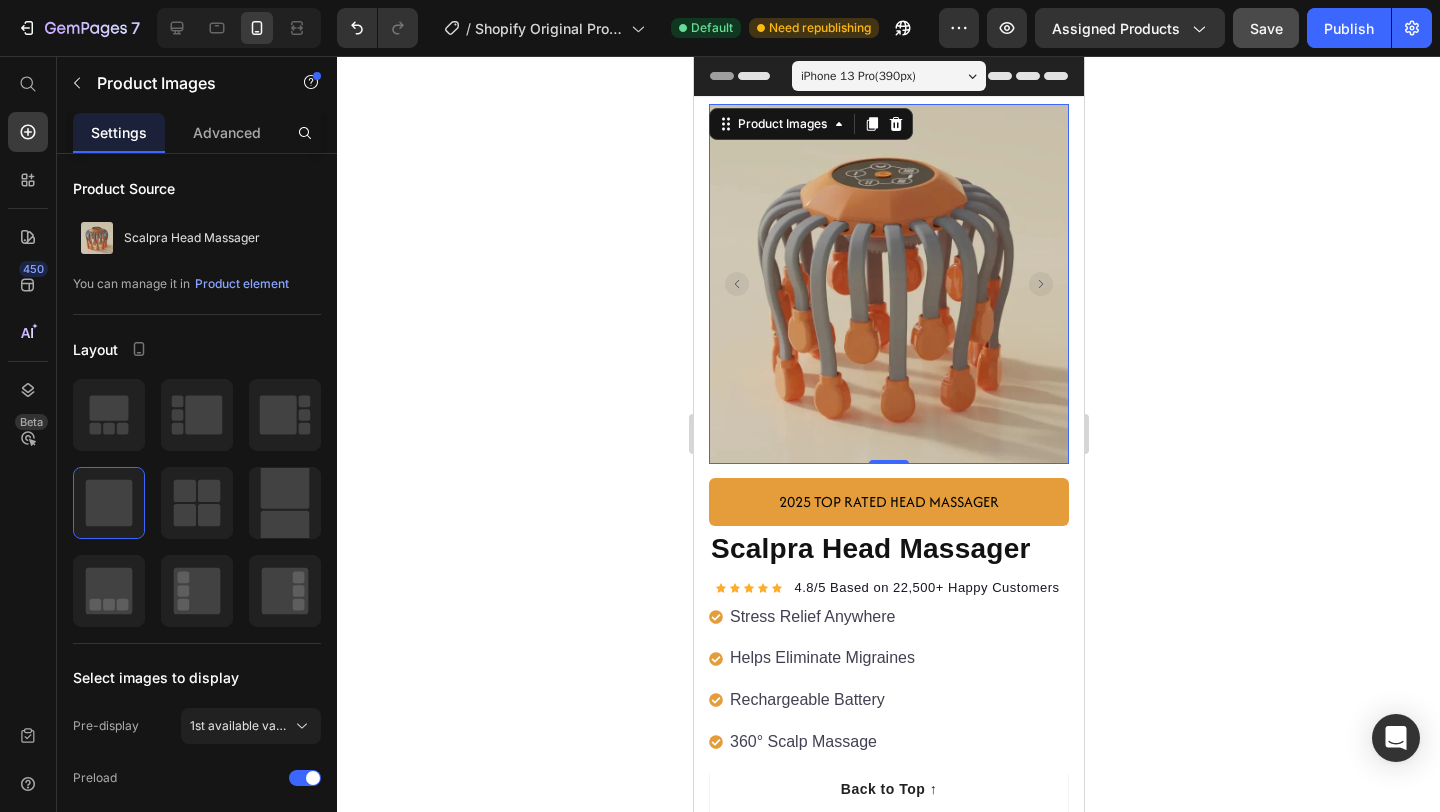 click 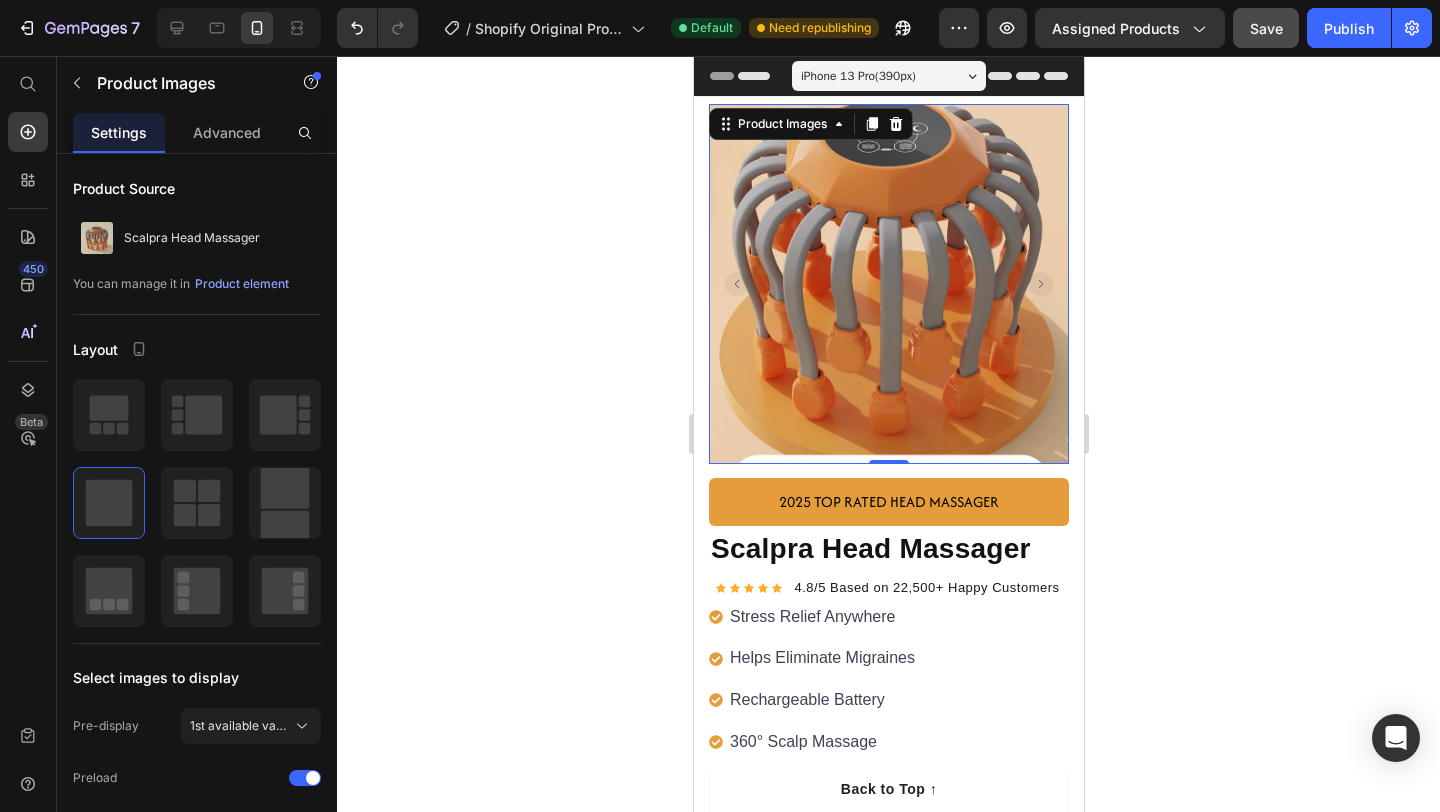 click 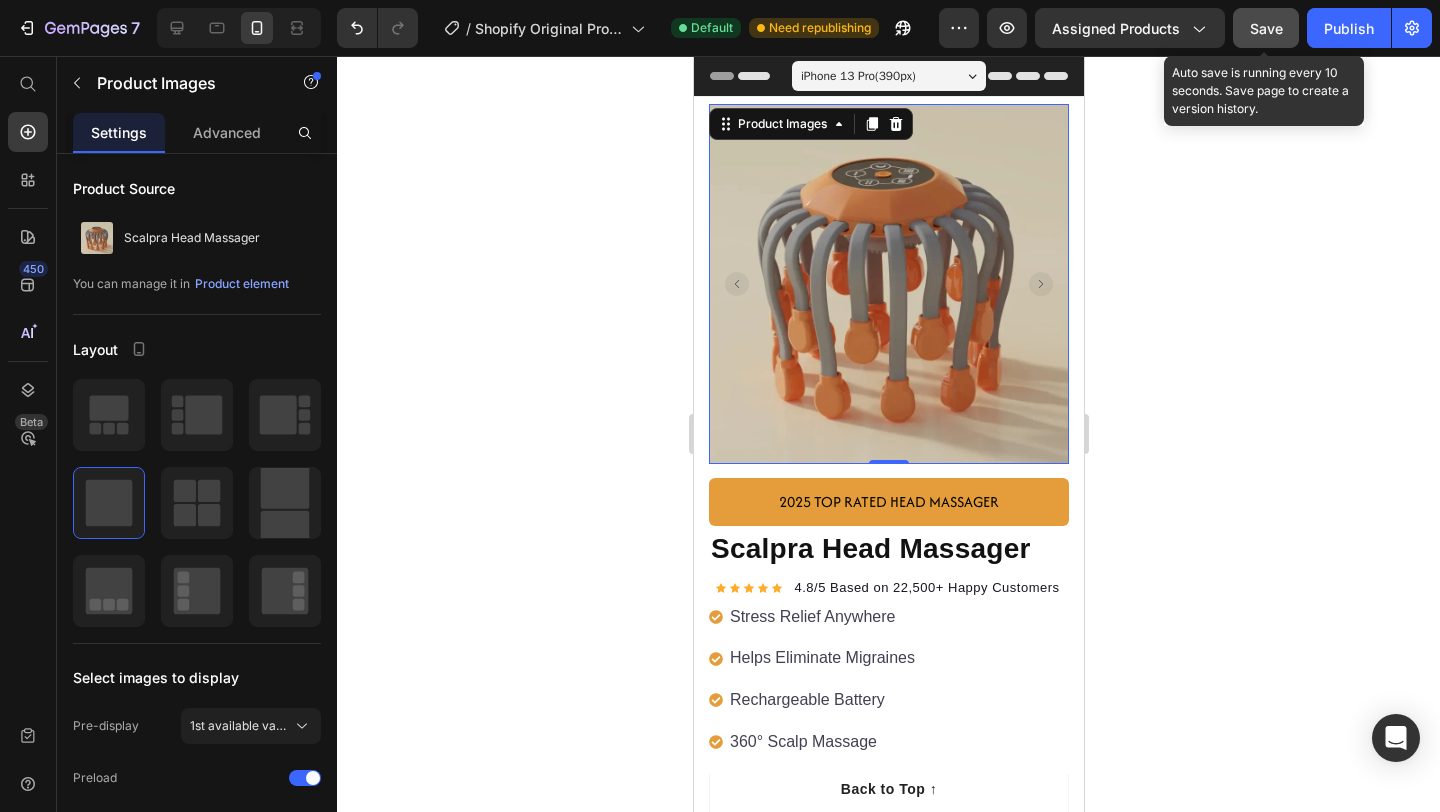 click on "Save" at bounding box center [1266, 28] 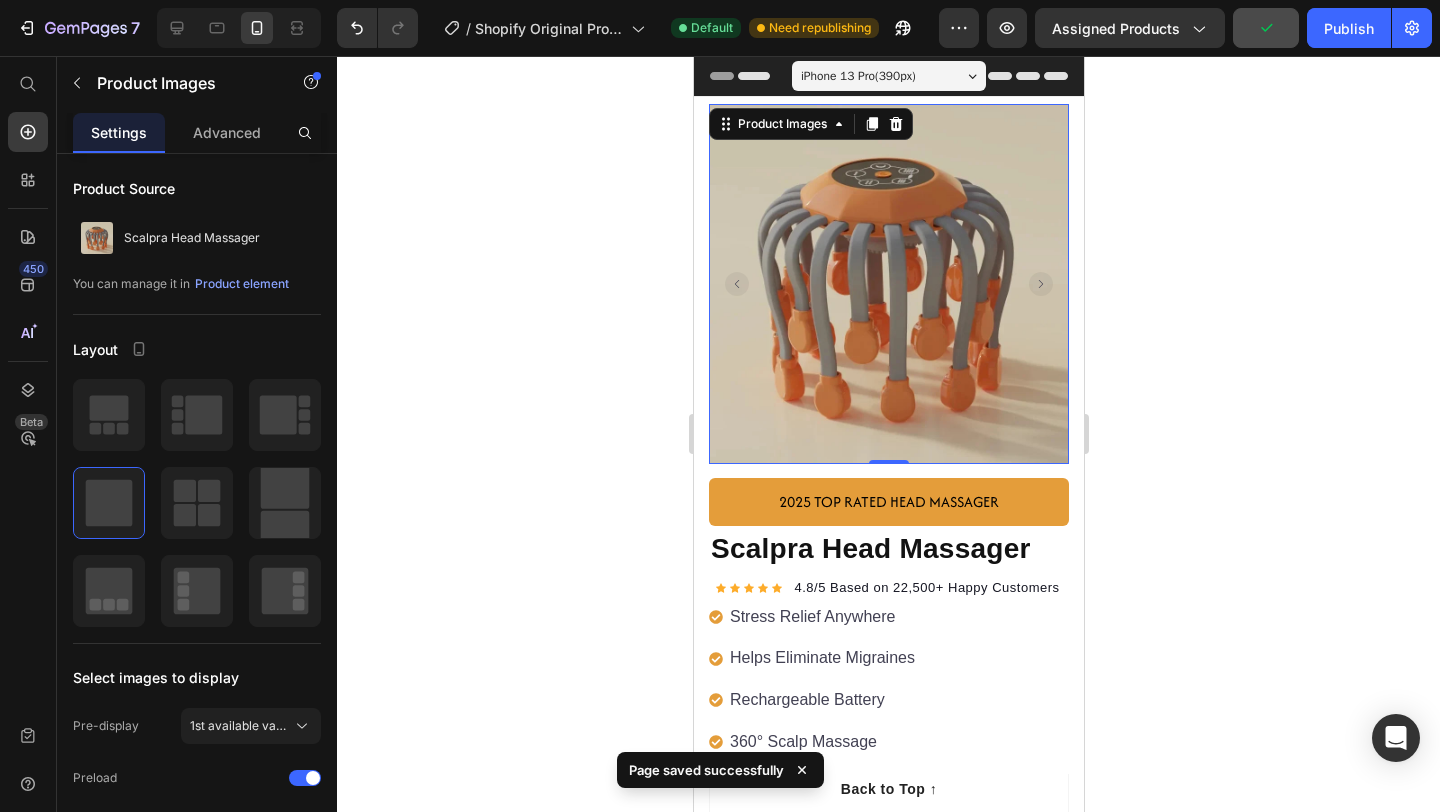 click 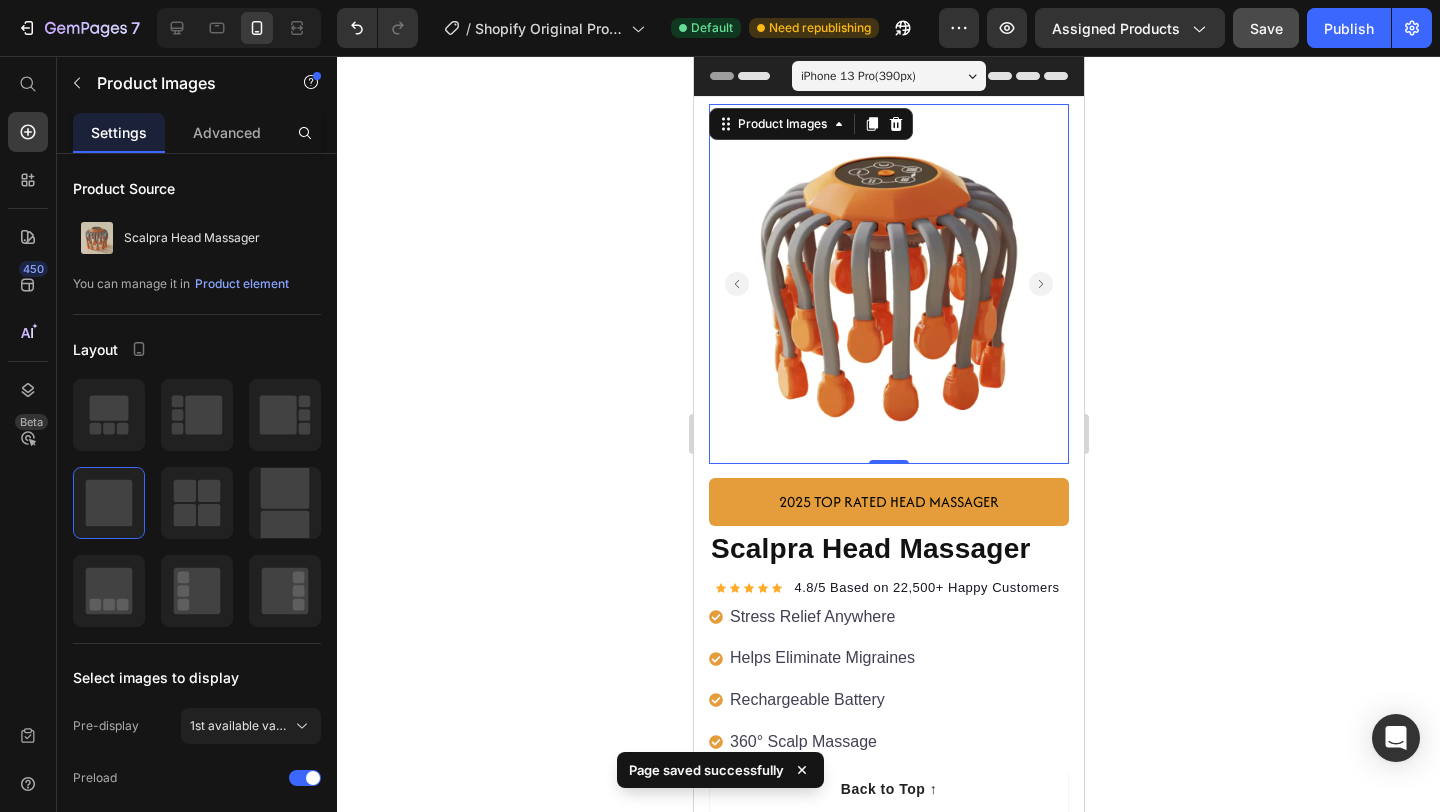 click 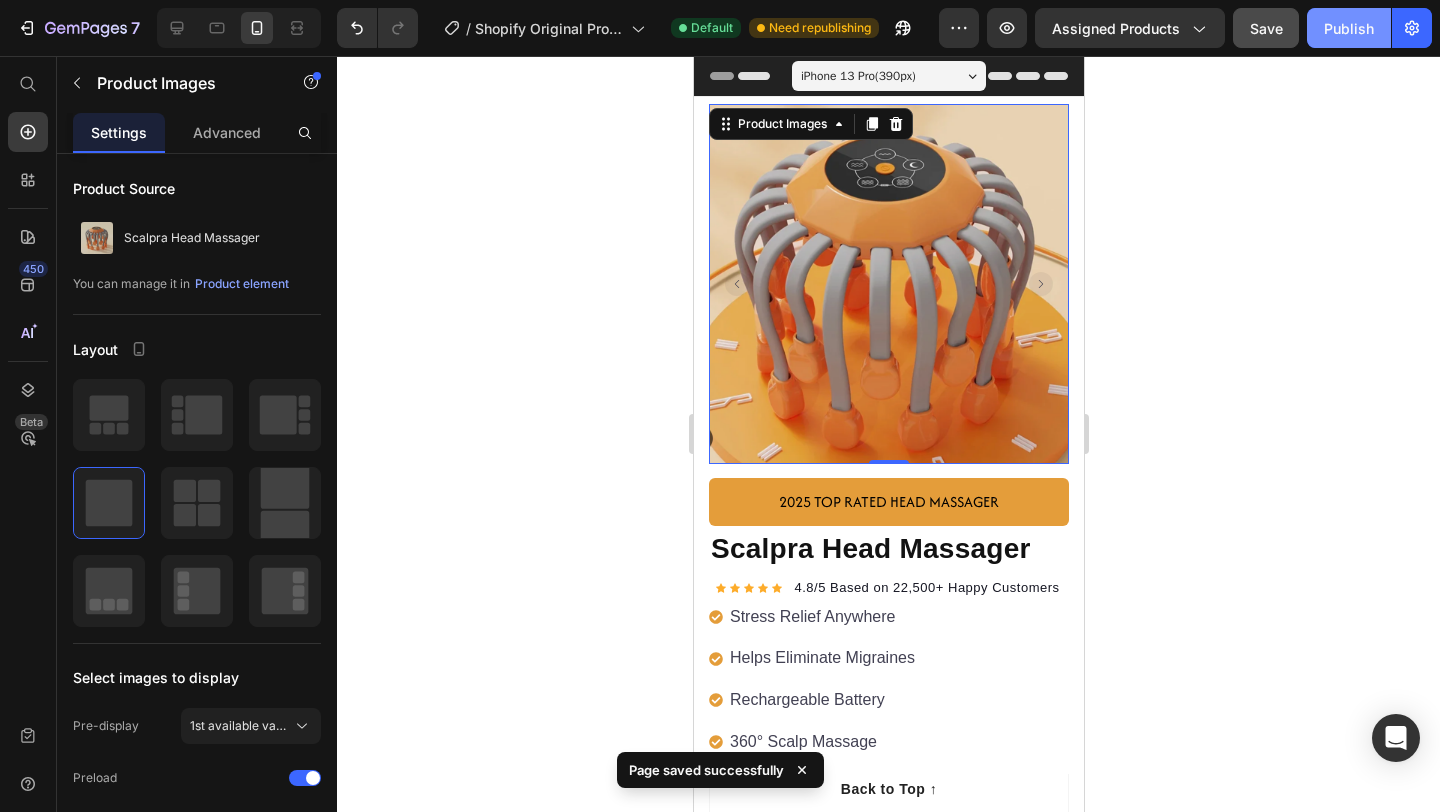 click on "Publish" at bounding box center (1349, 28) 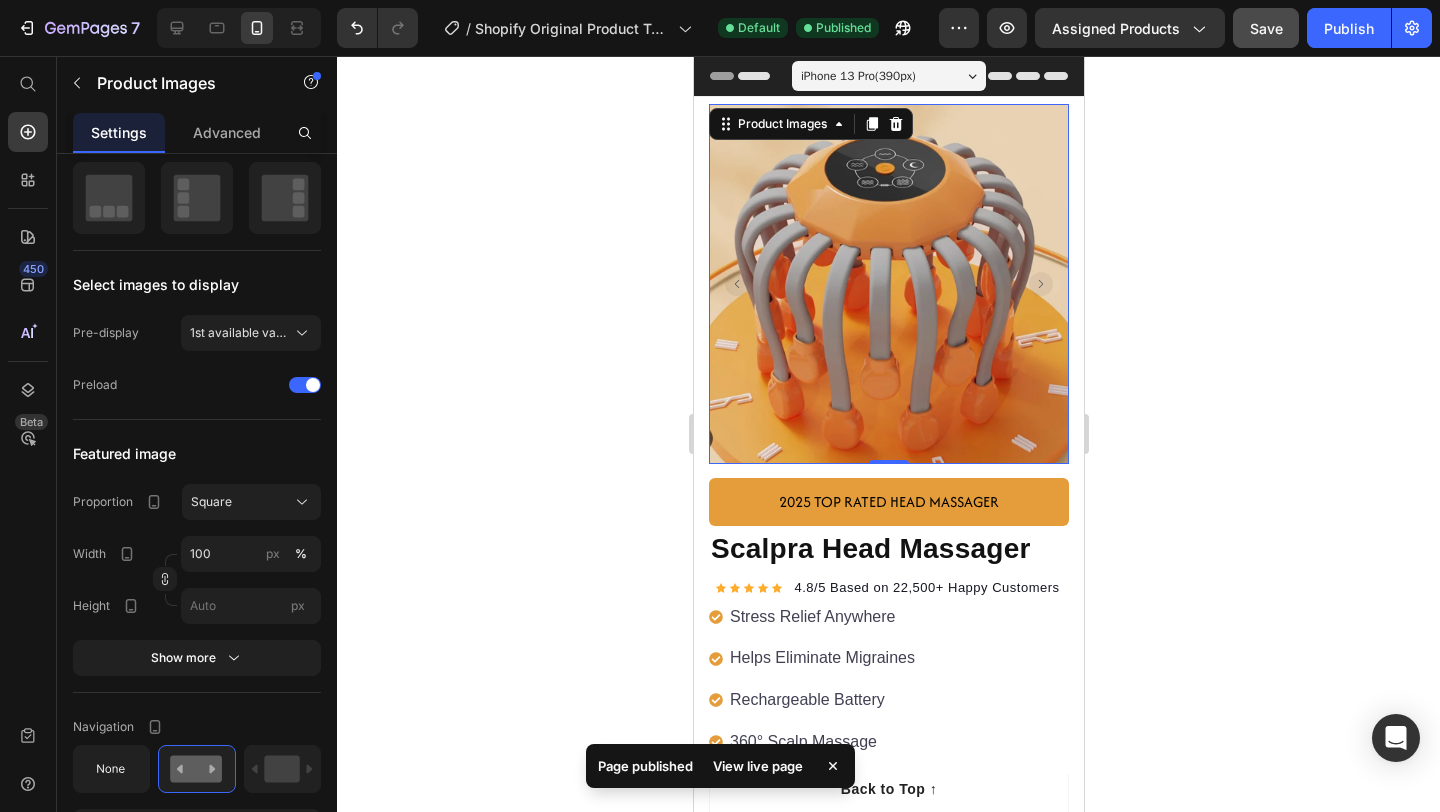 scroll, scrollTop: 0, scrollLeft: 0, axis: both 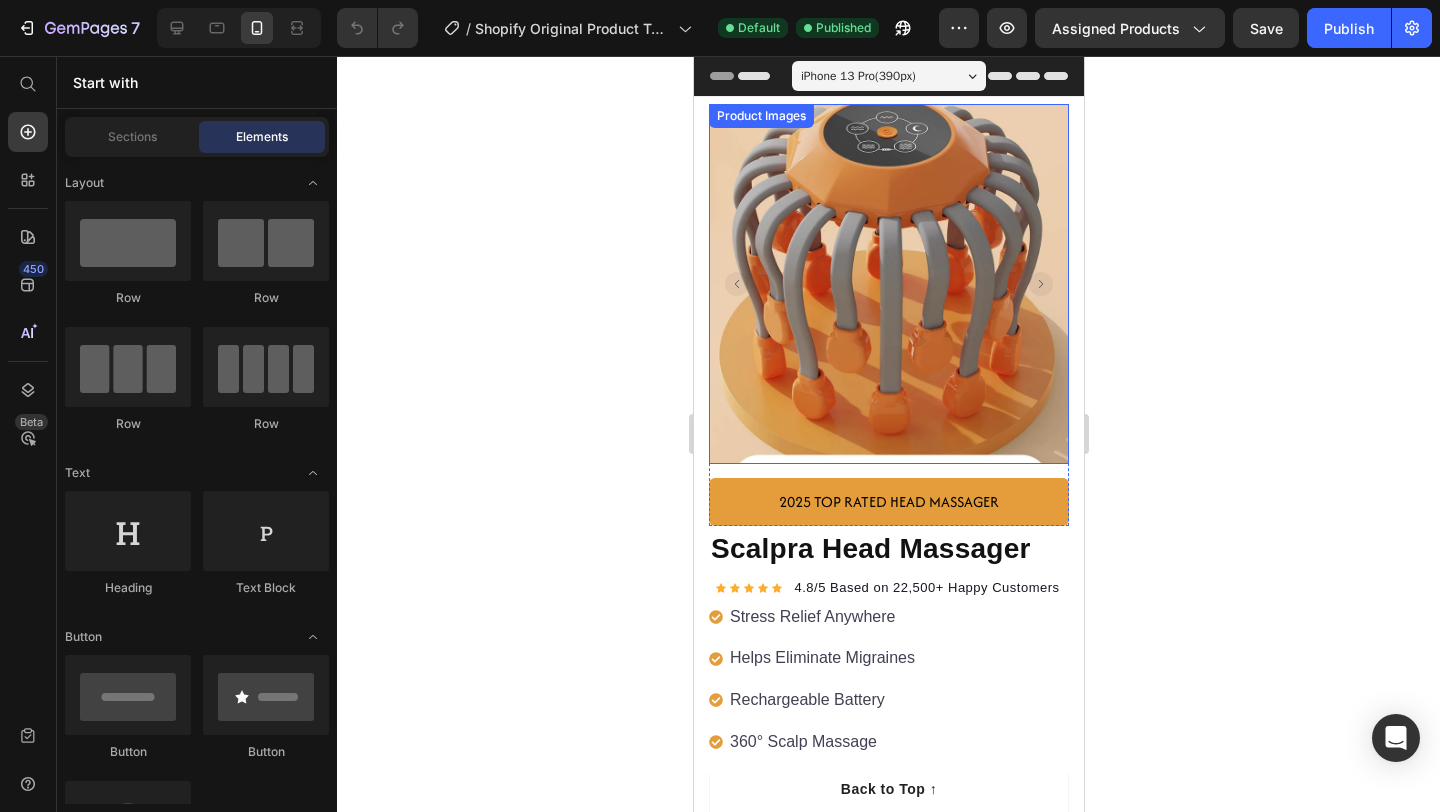 click 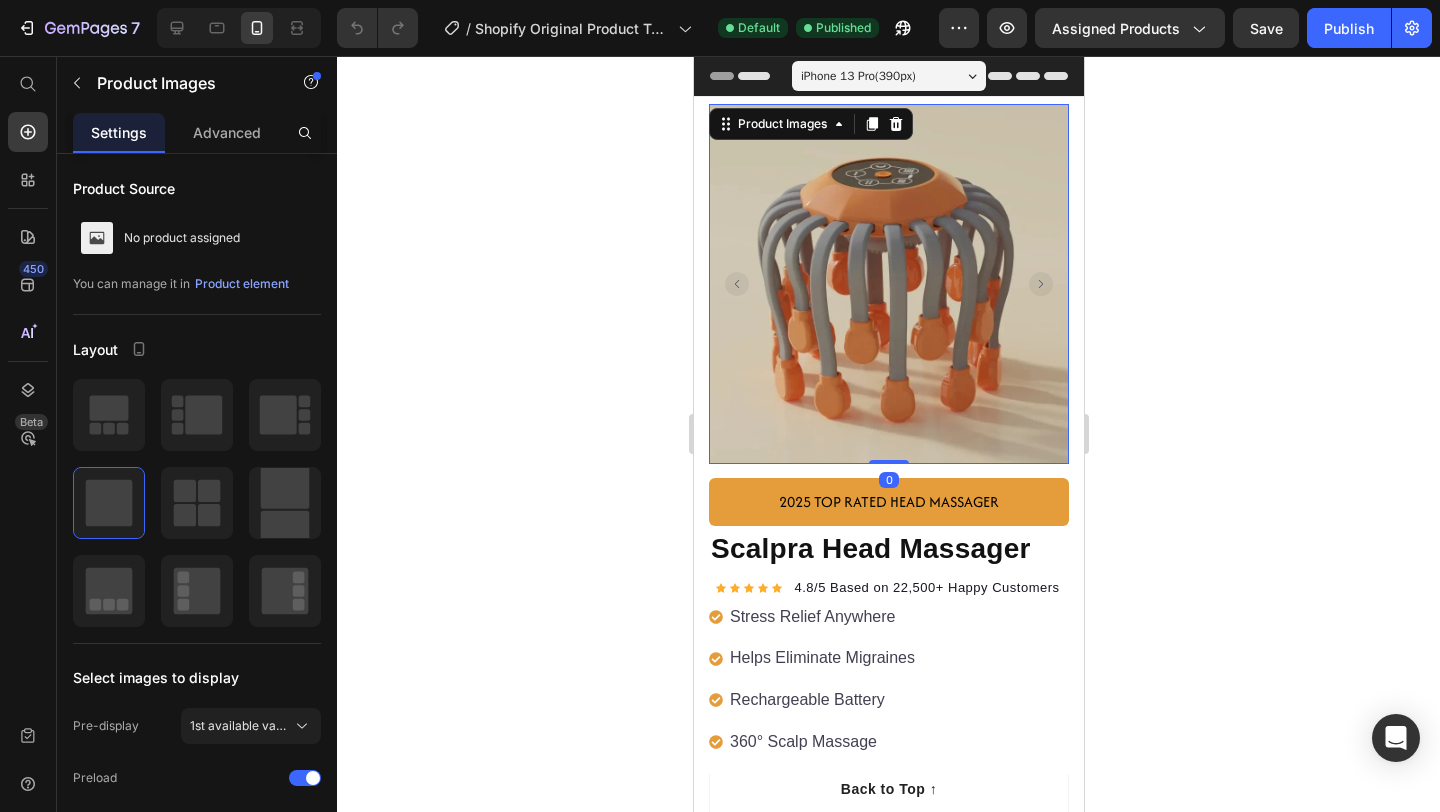 click 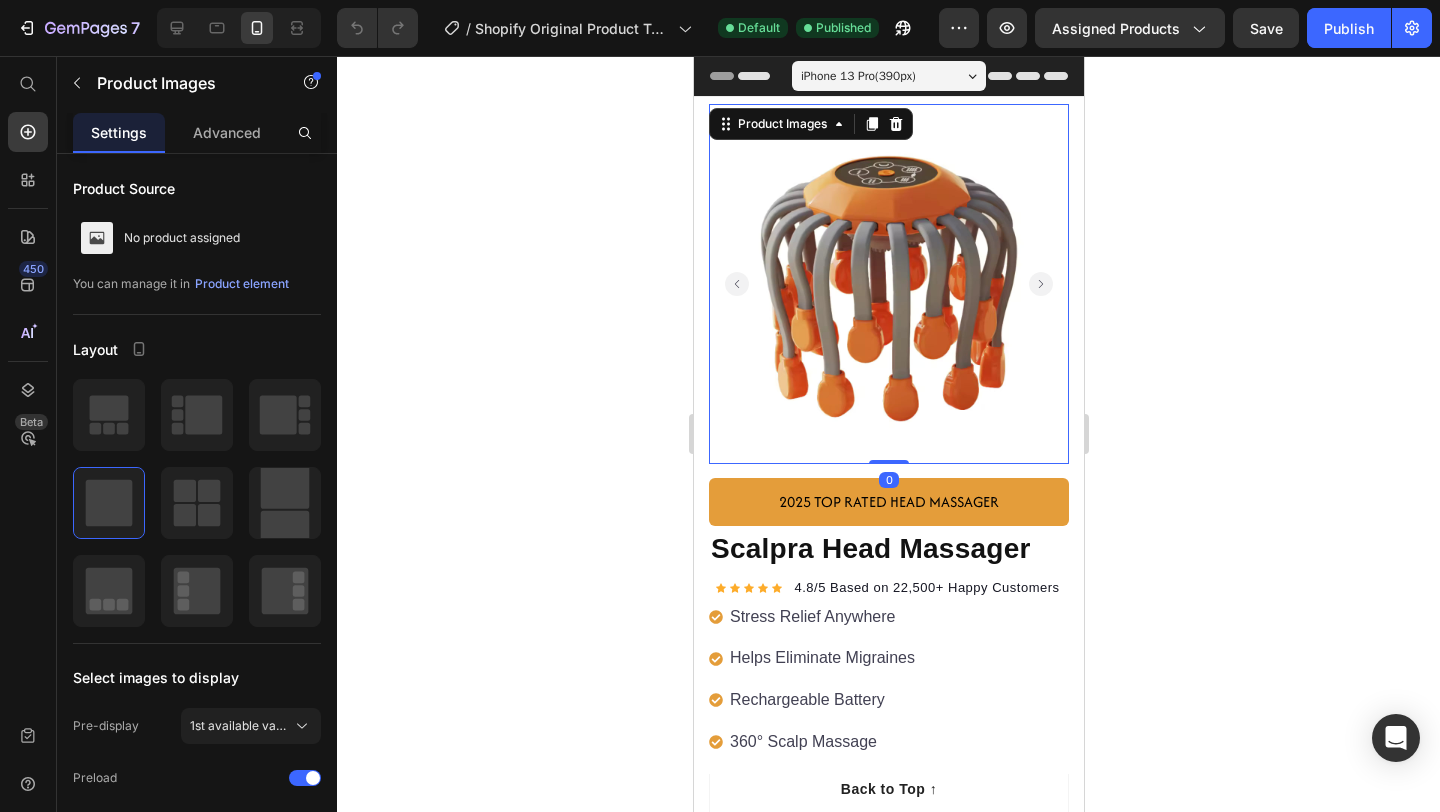 click 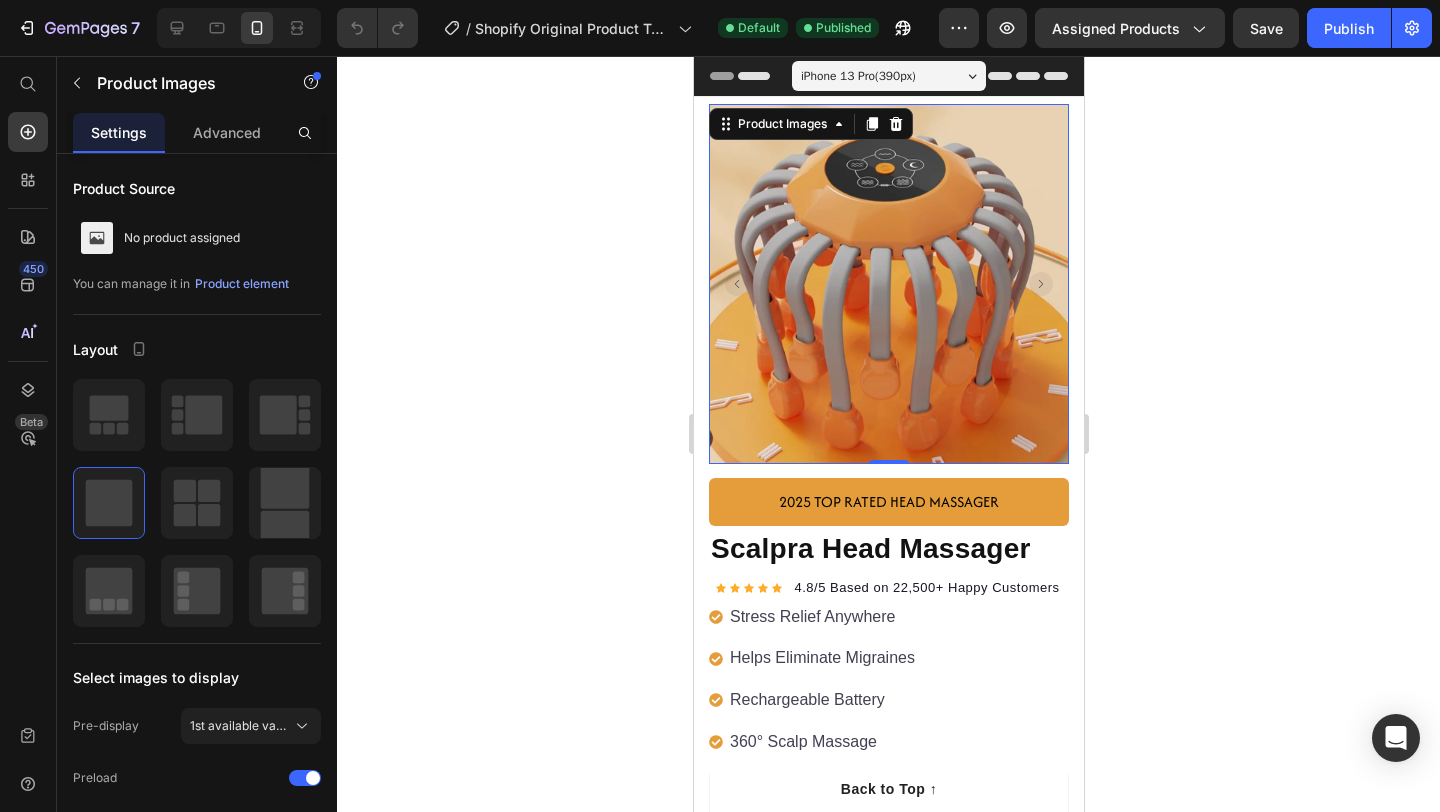 click 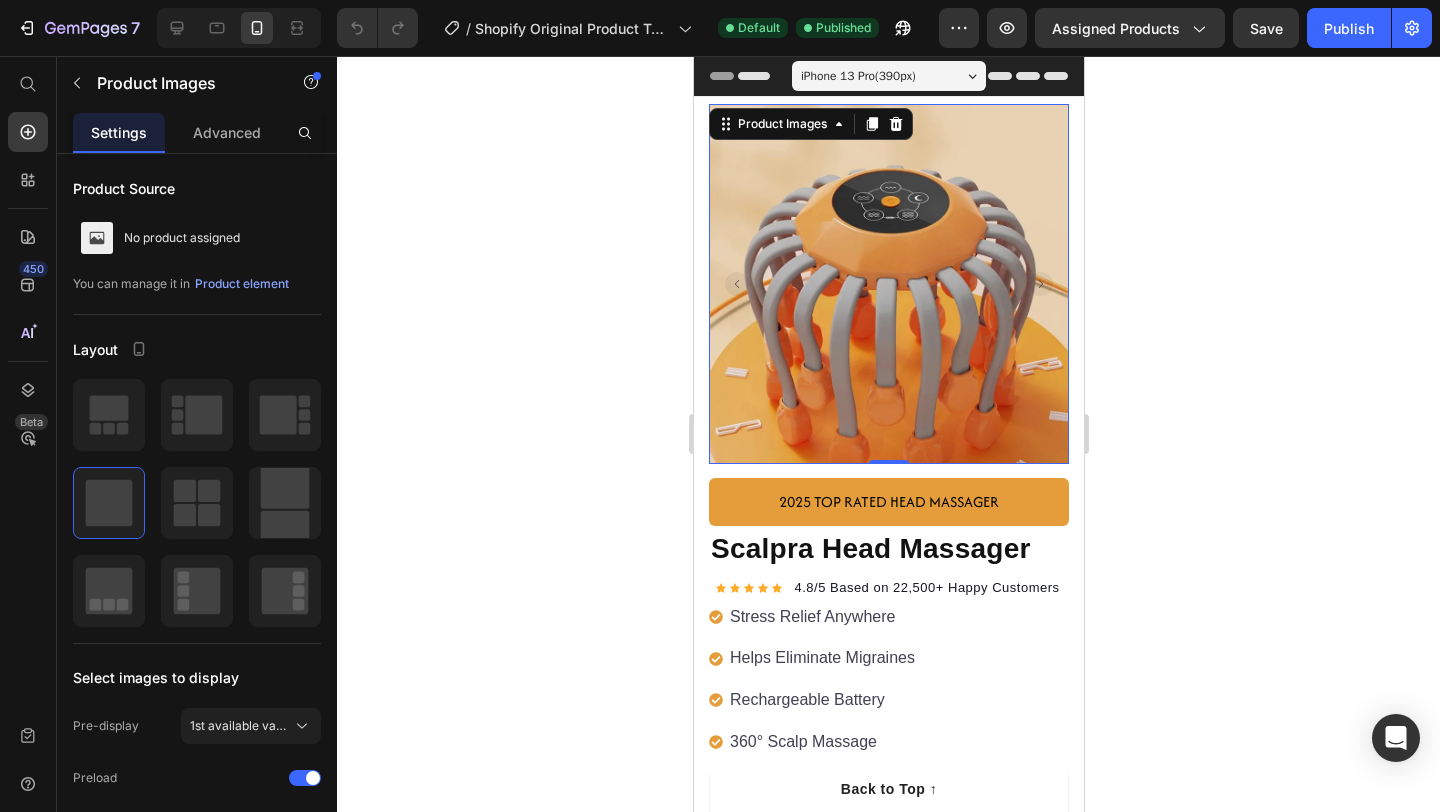 click 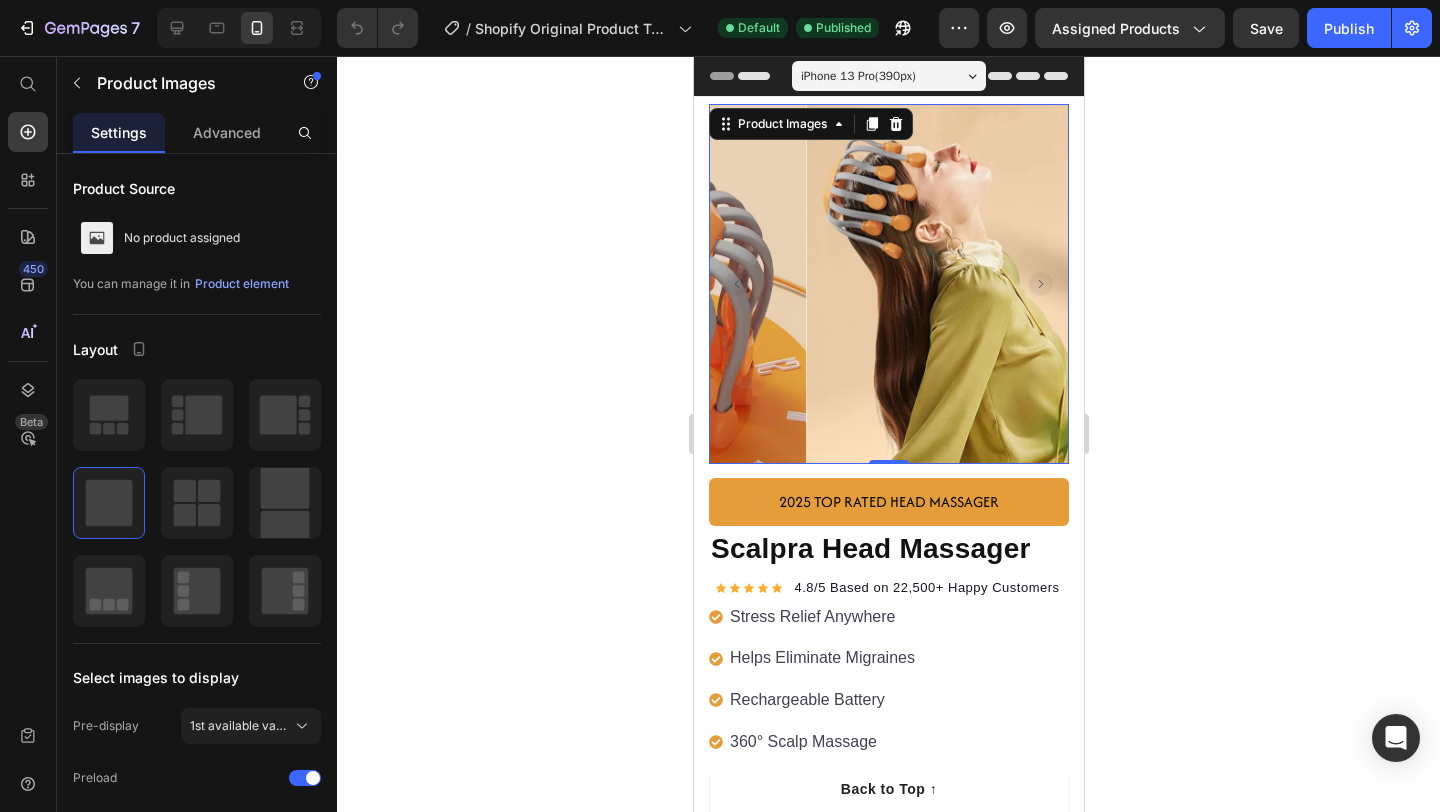 click 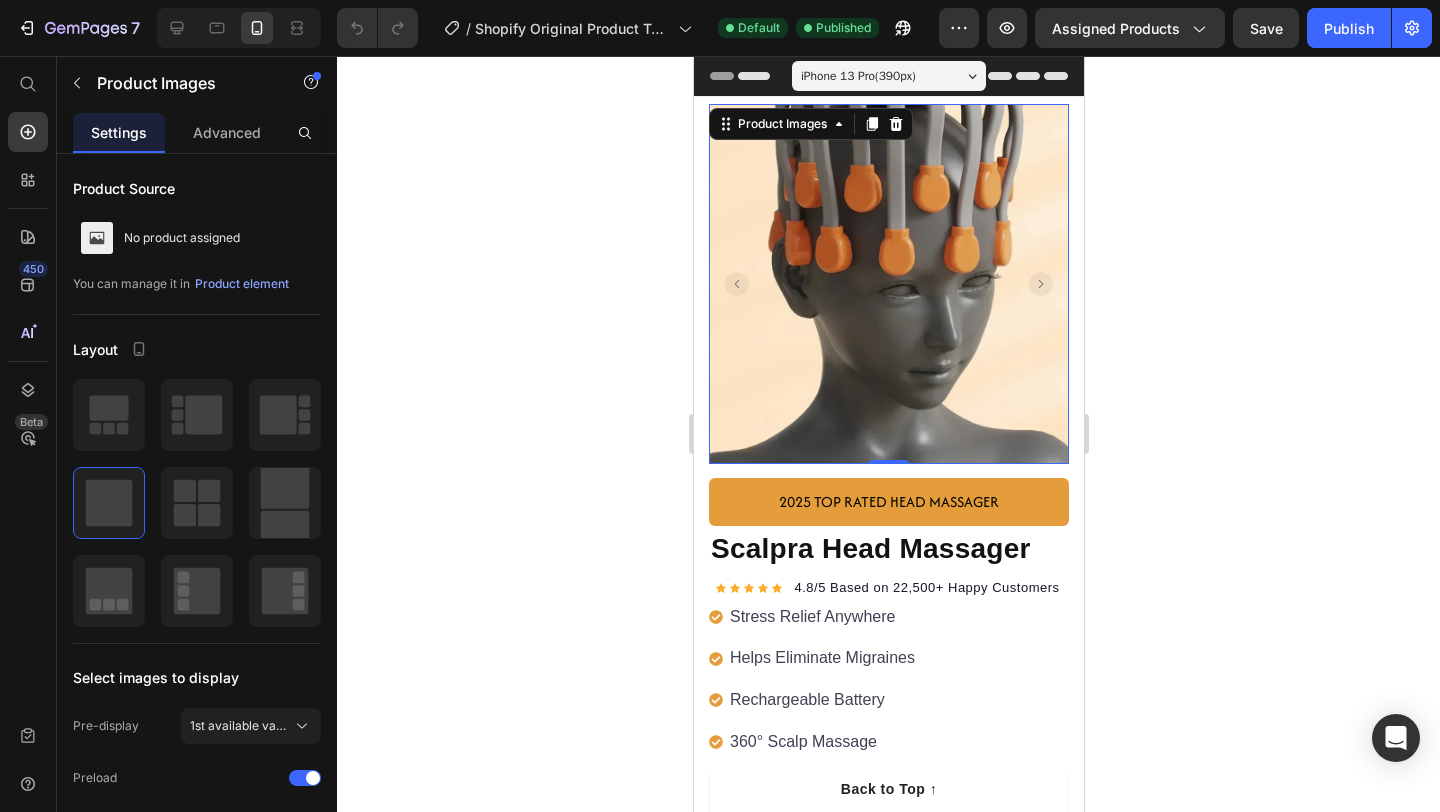 click 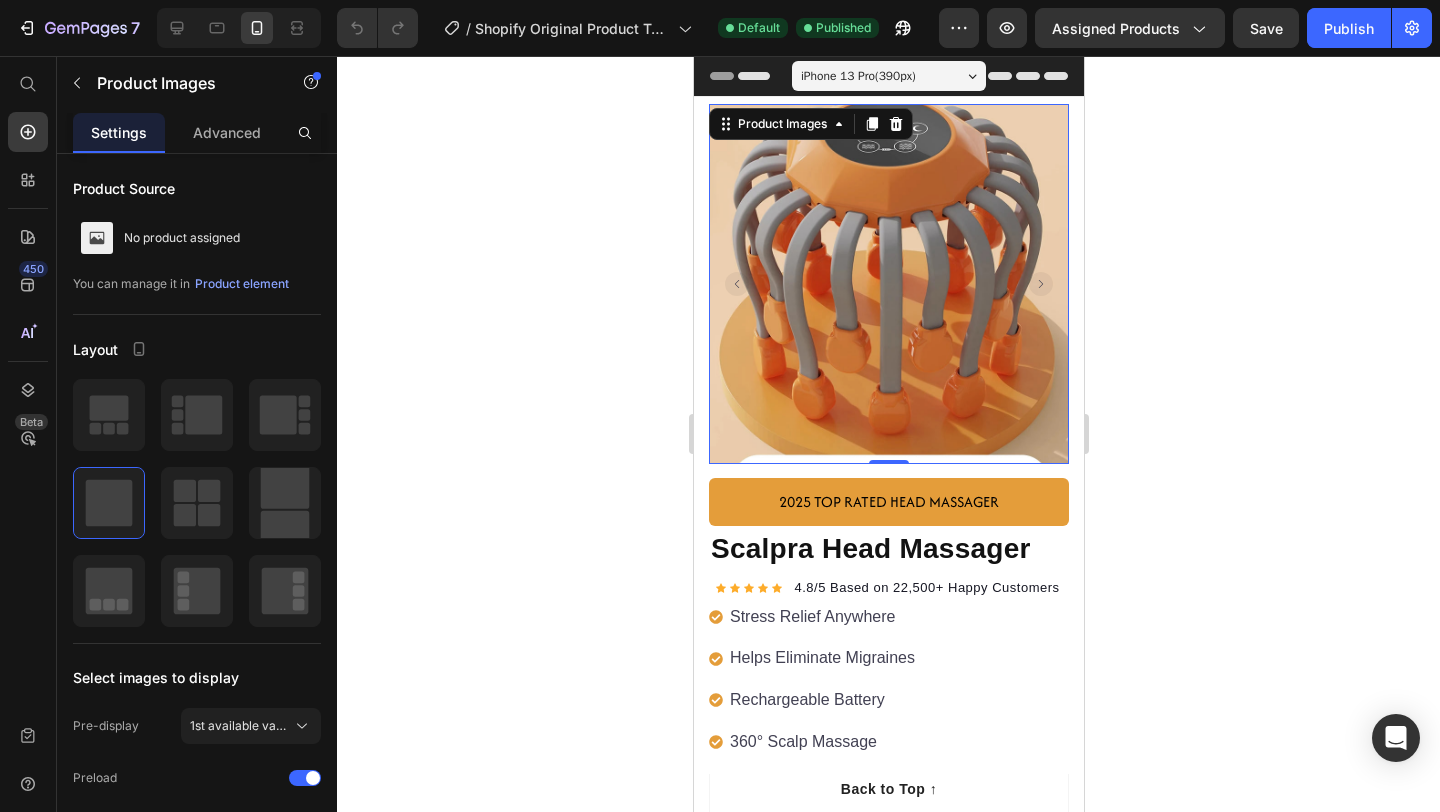 click 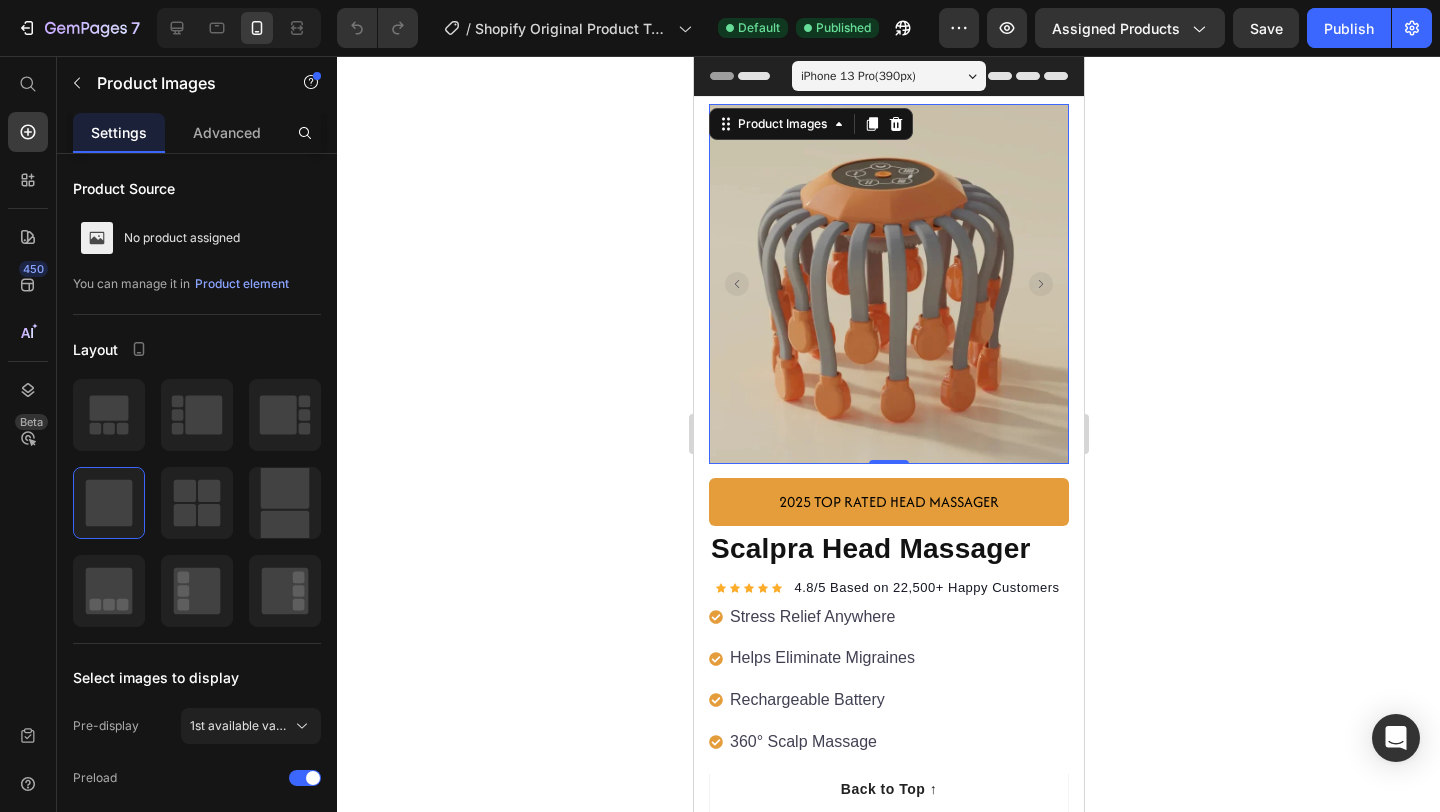 click 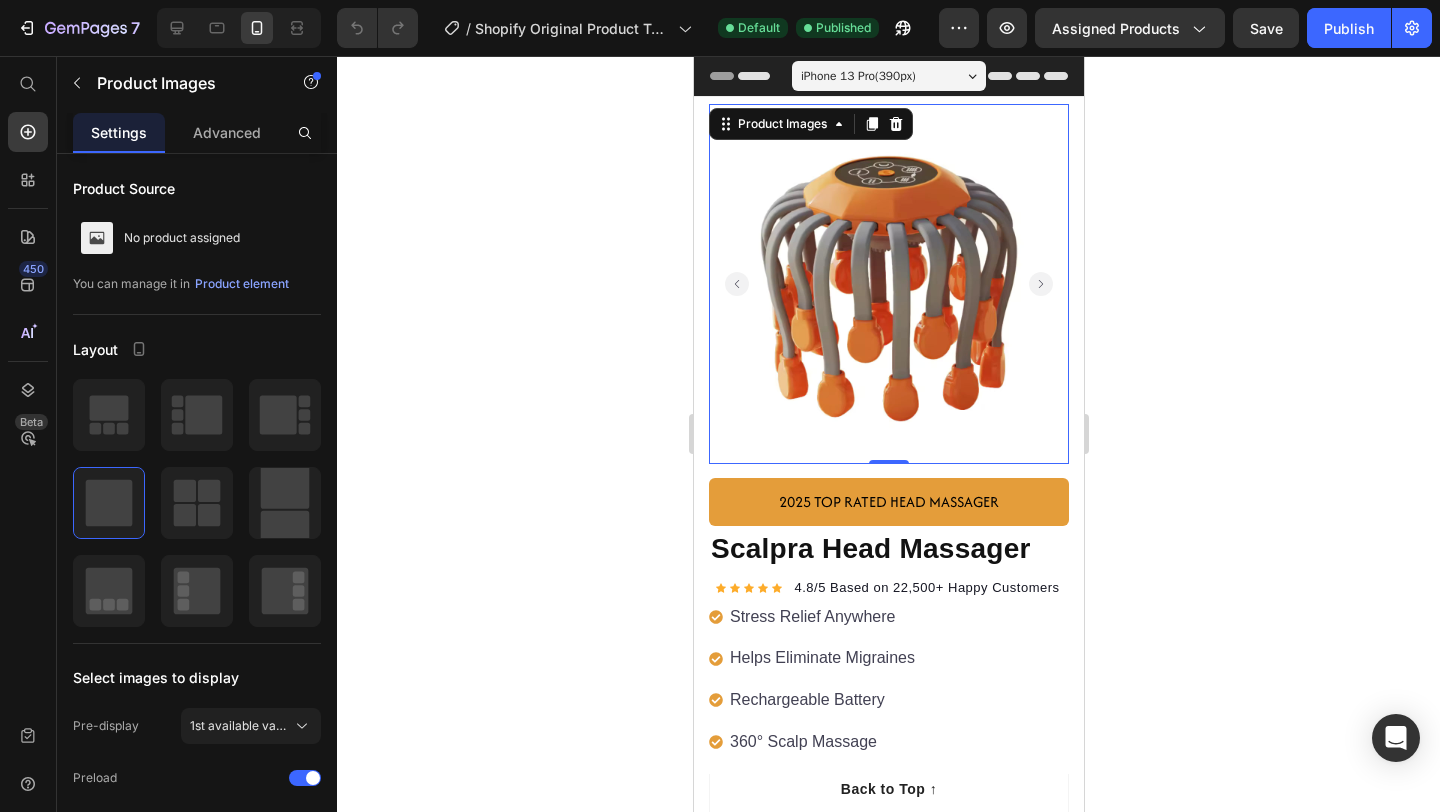 click 